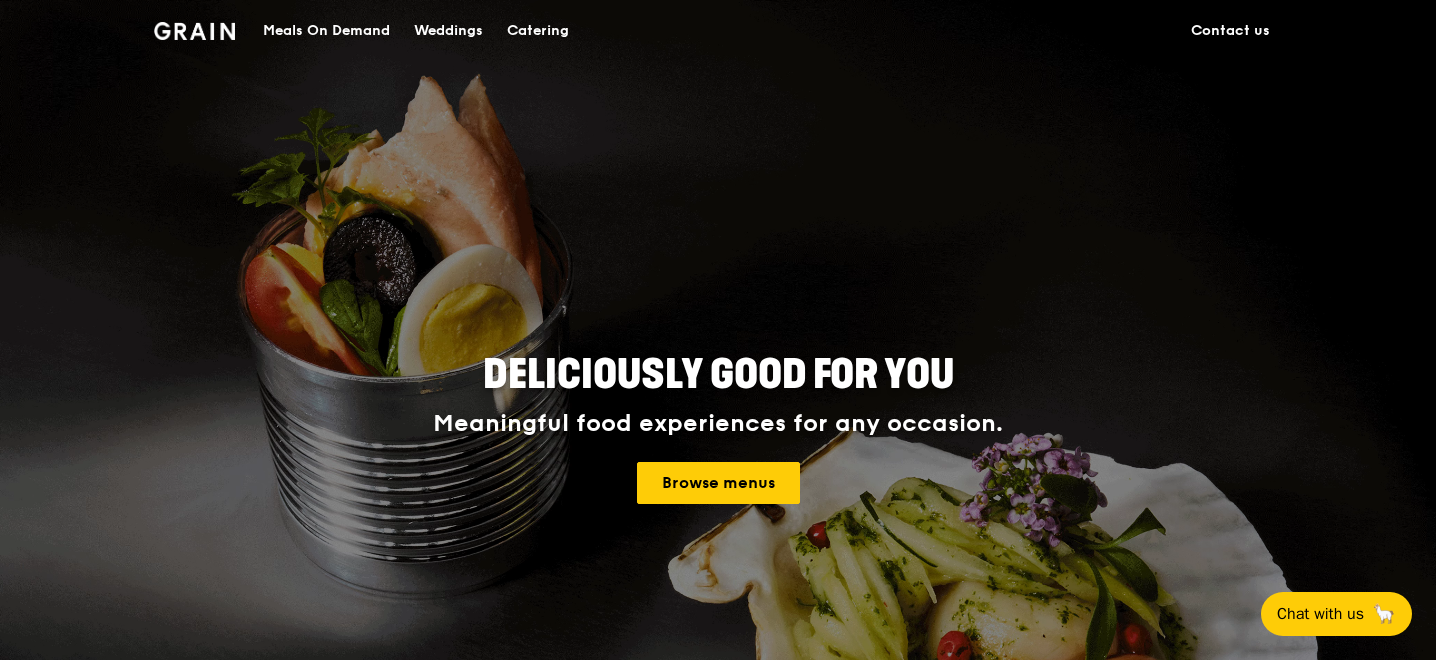 scroll, scrollTop: 0, scrollLeft: 0, axis: both 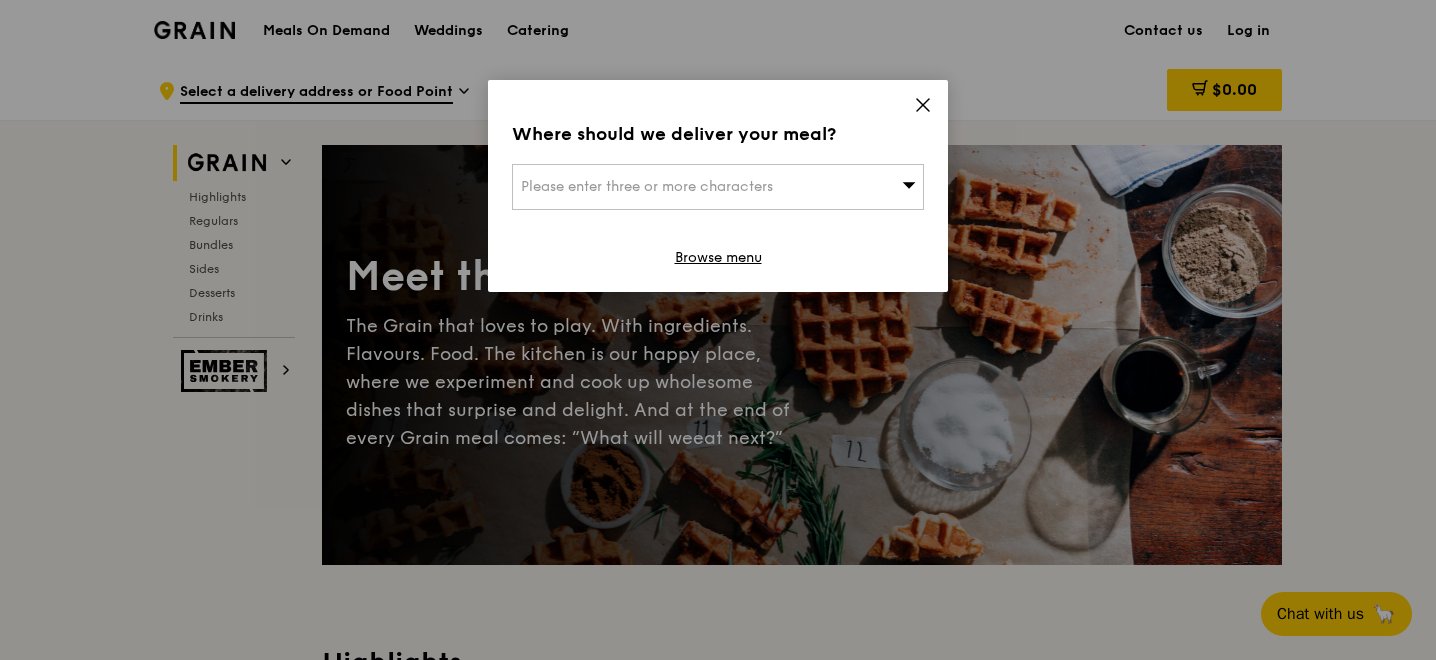 click on "Please enter three or more characters" at bounding box center (718, 187) 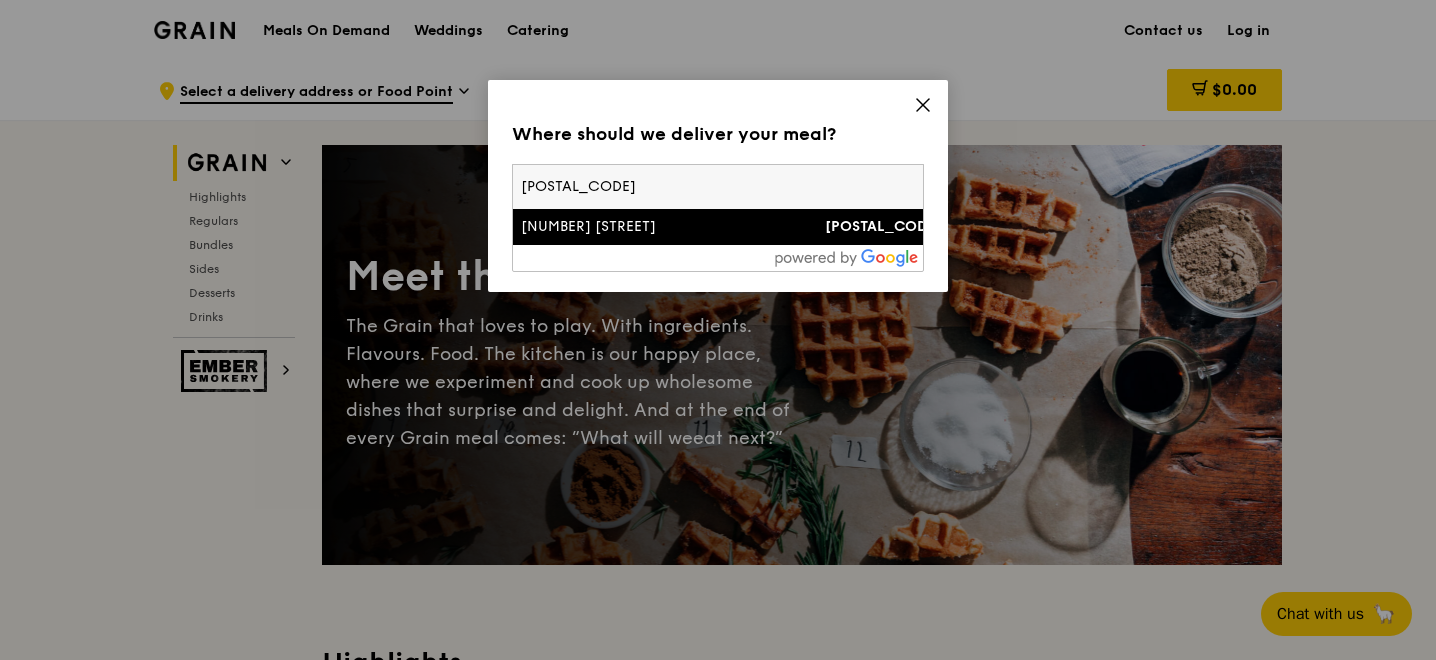 type on "138577" 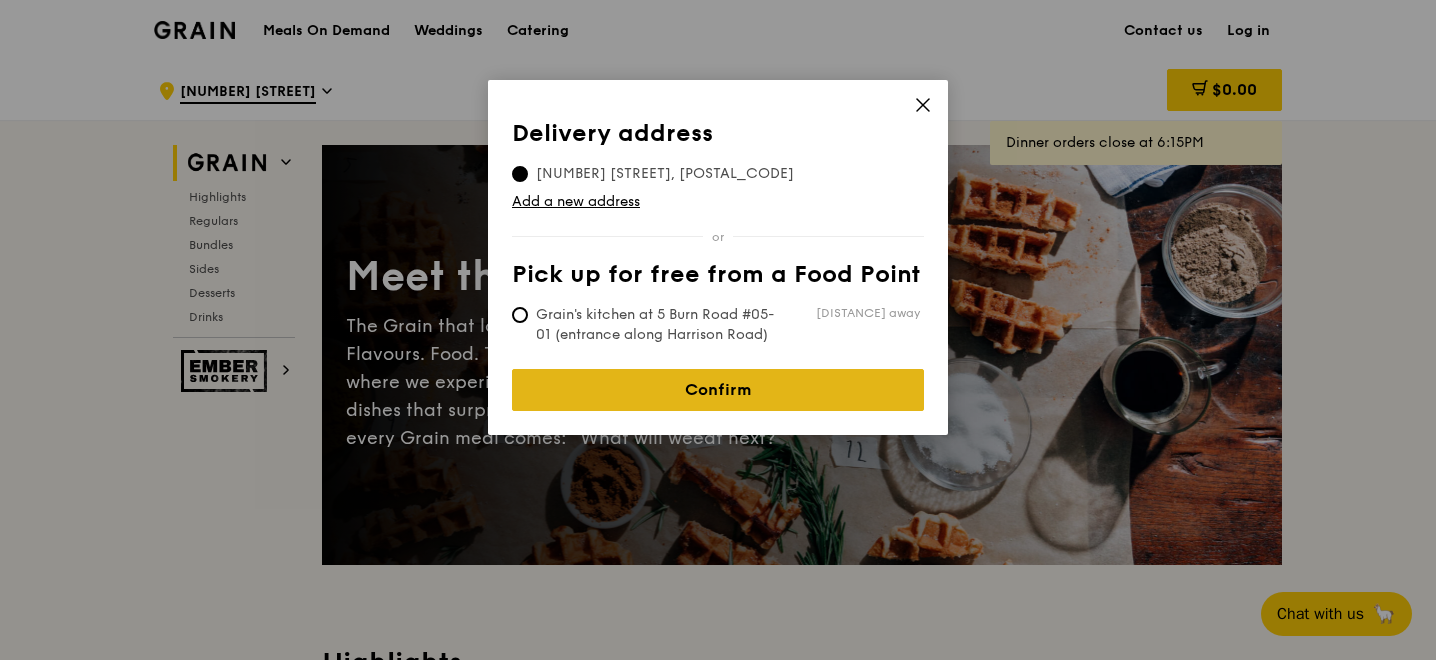 click on "Confirm" at bounding box center [718, 390] 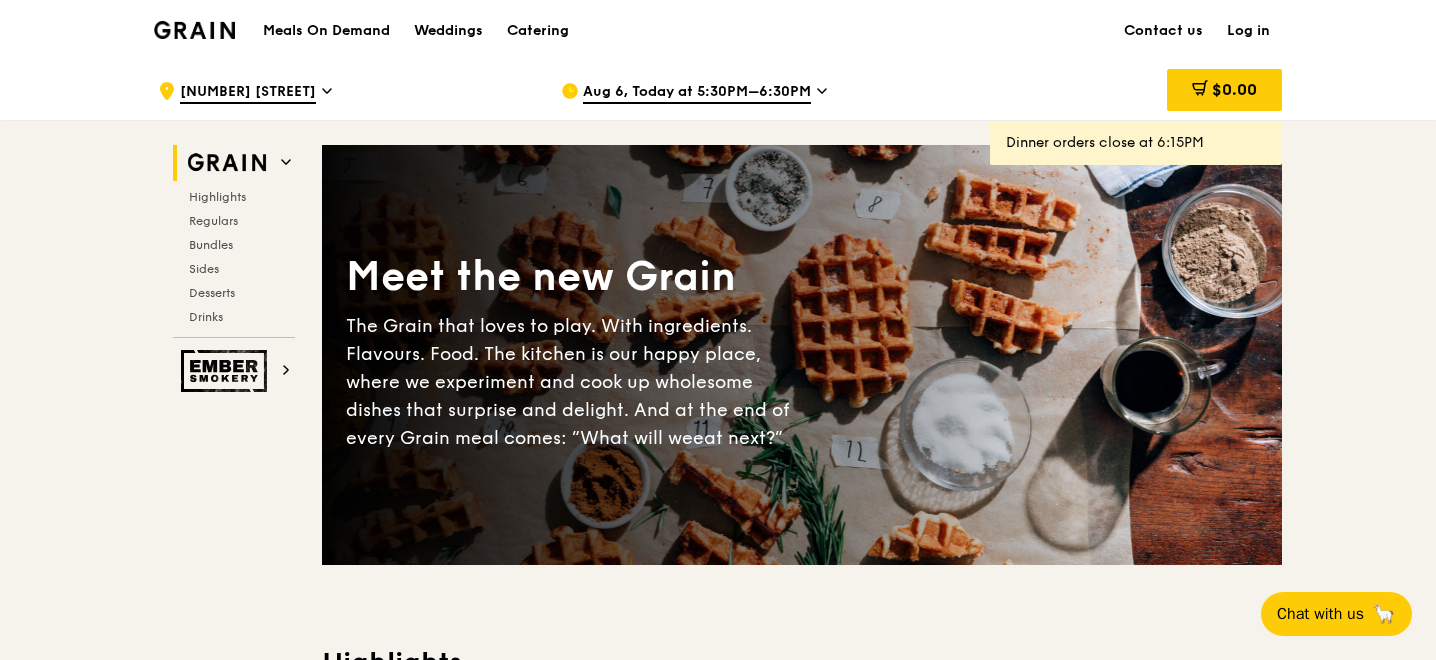 click on "Aug 6, Today at 5:30PM–6:30PM" at bounding box center [697, 93] 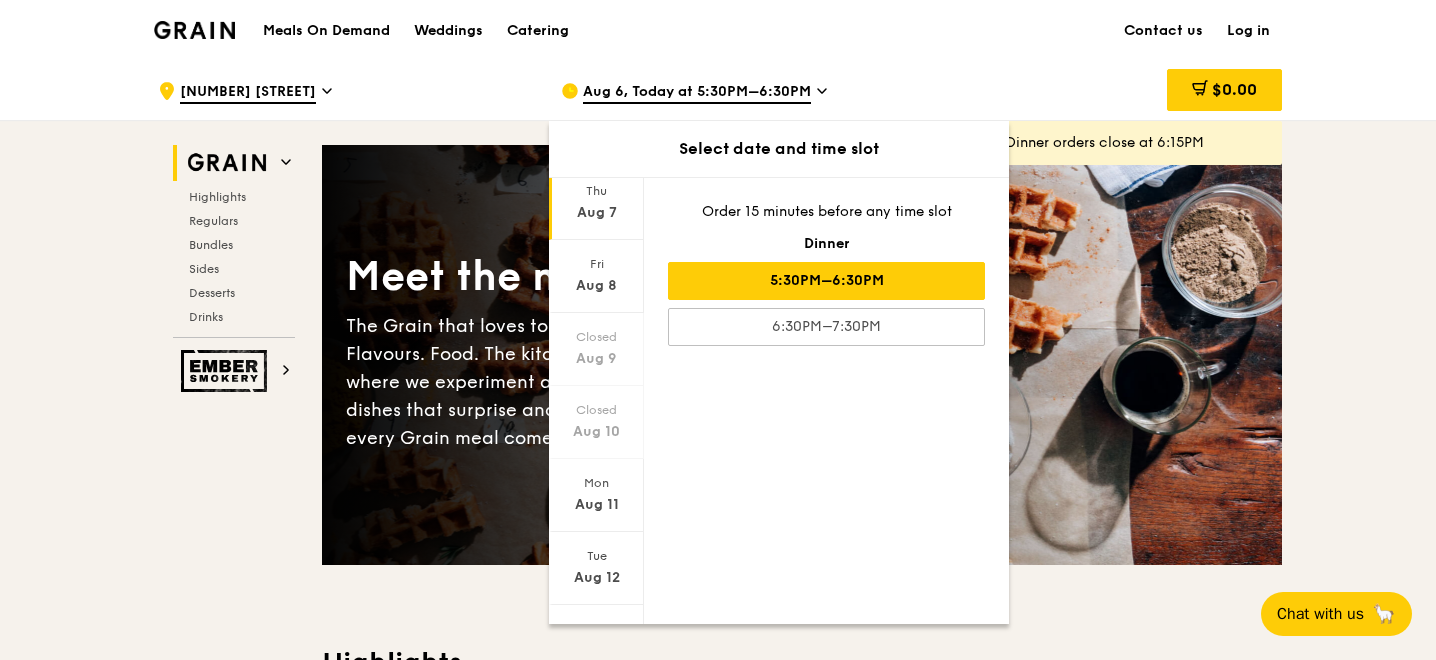 scroll, scrollTop: 168, scrollLeft: 0, axis: vertical 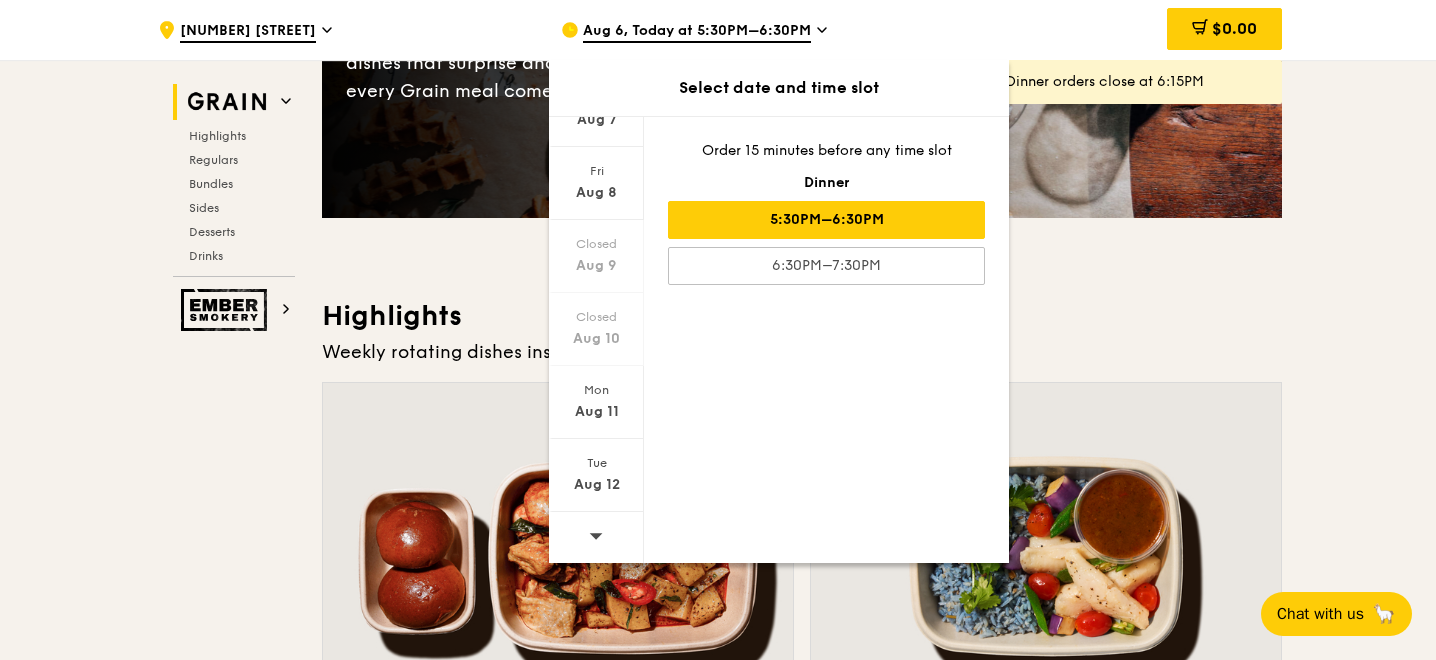 click 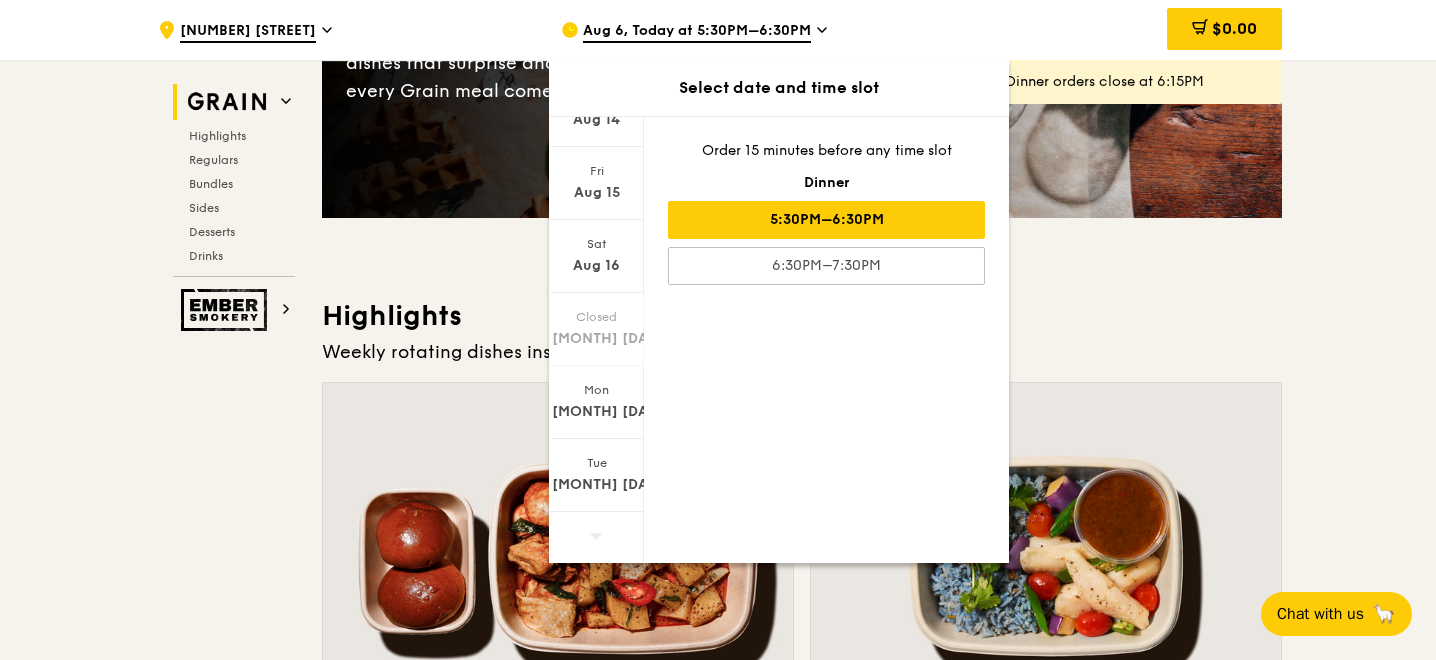 click 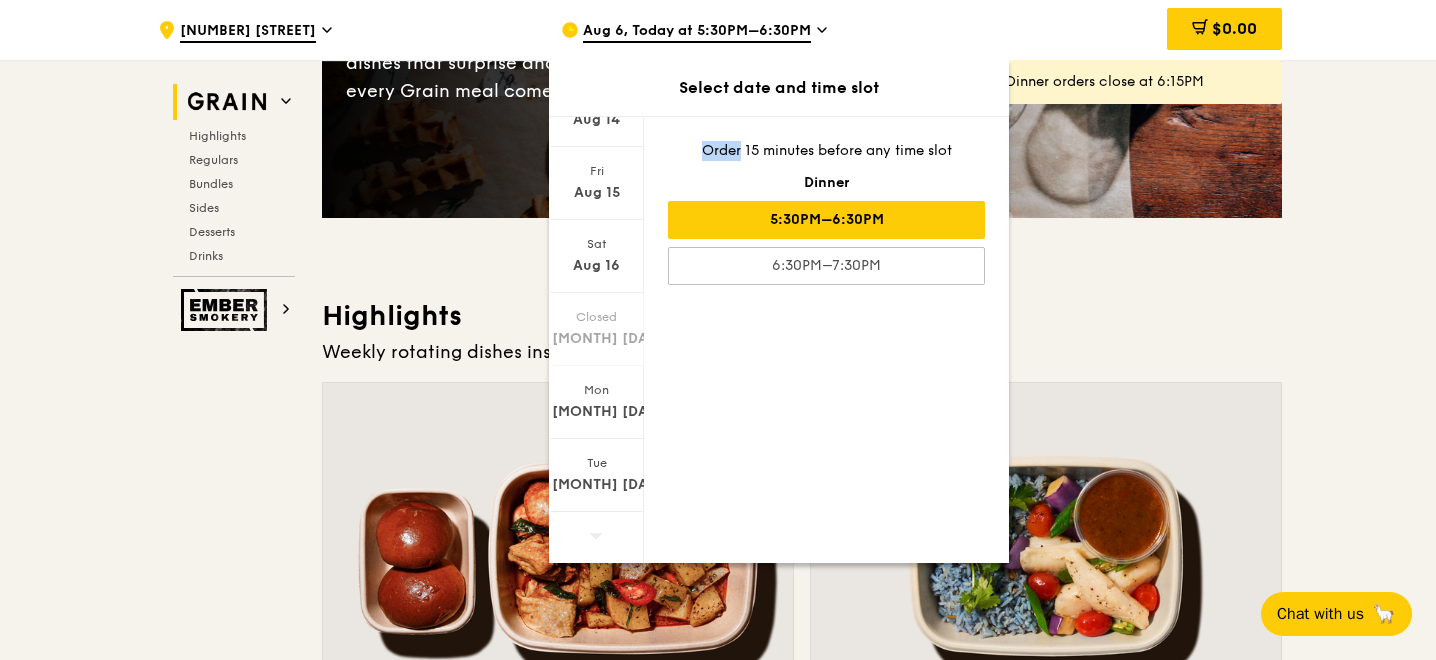 click 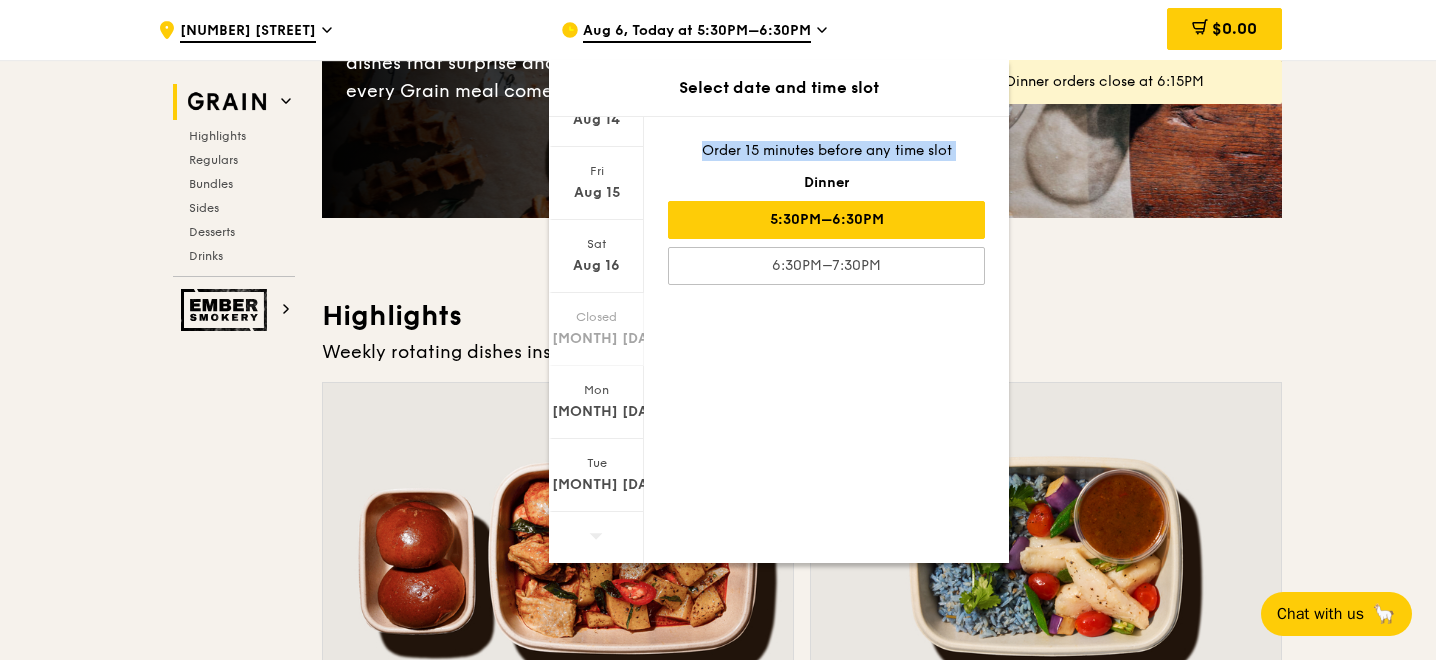 click 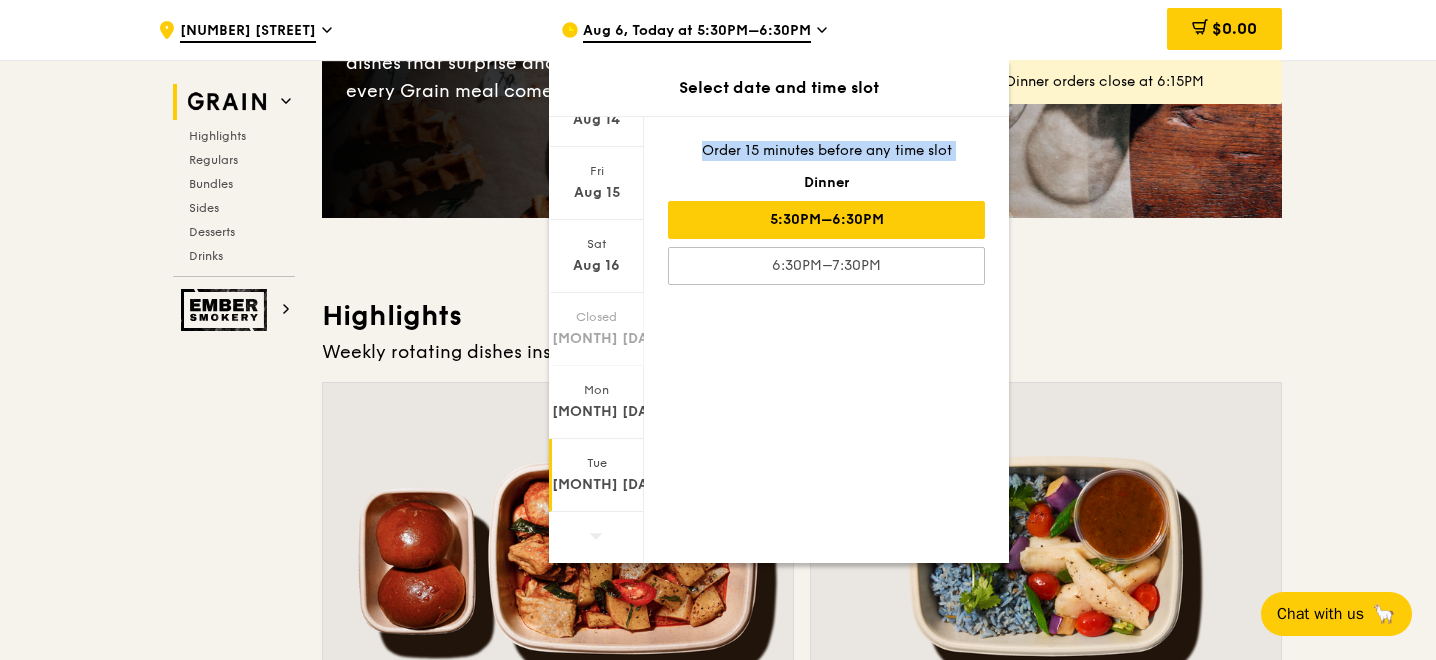 click on "Aug 19" at bounding box center [596, 485] 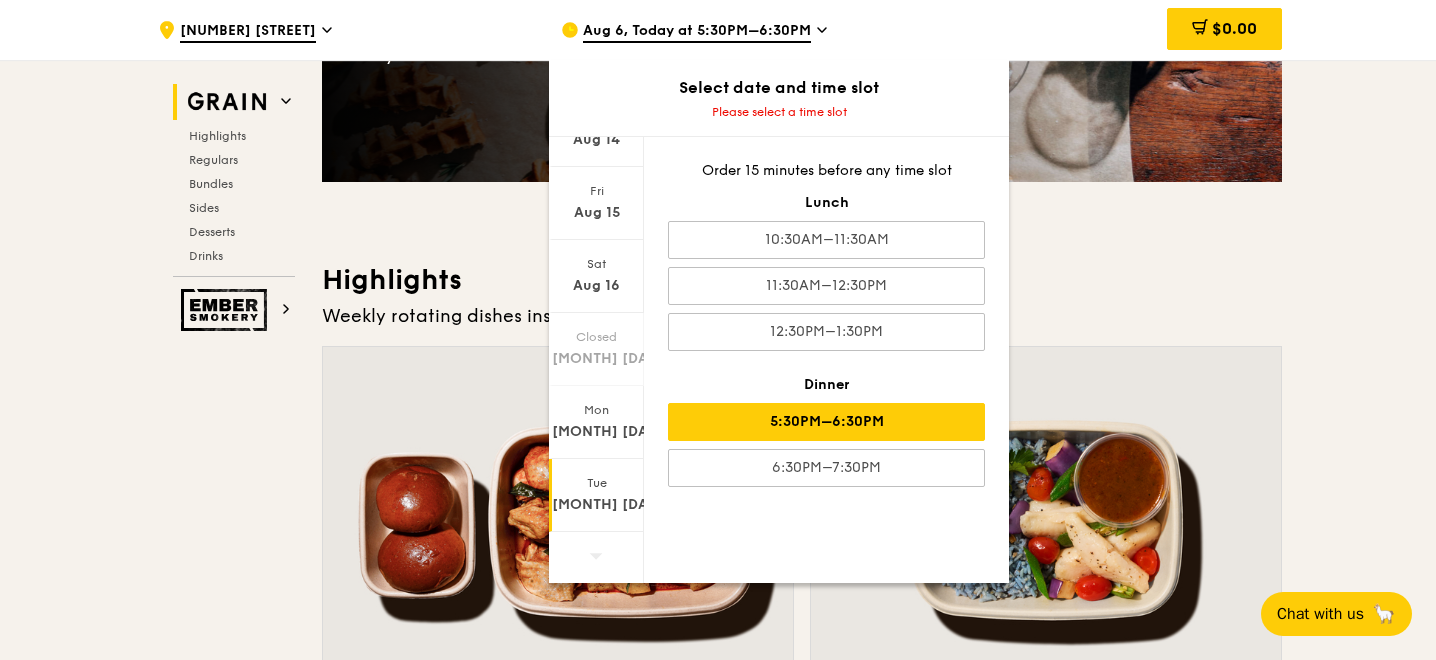 scroll, scrollTop: 392, scrollLeft: 0, axis: vertical 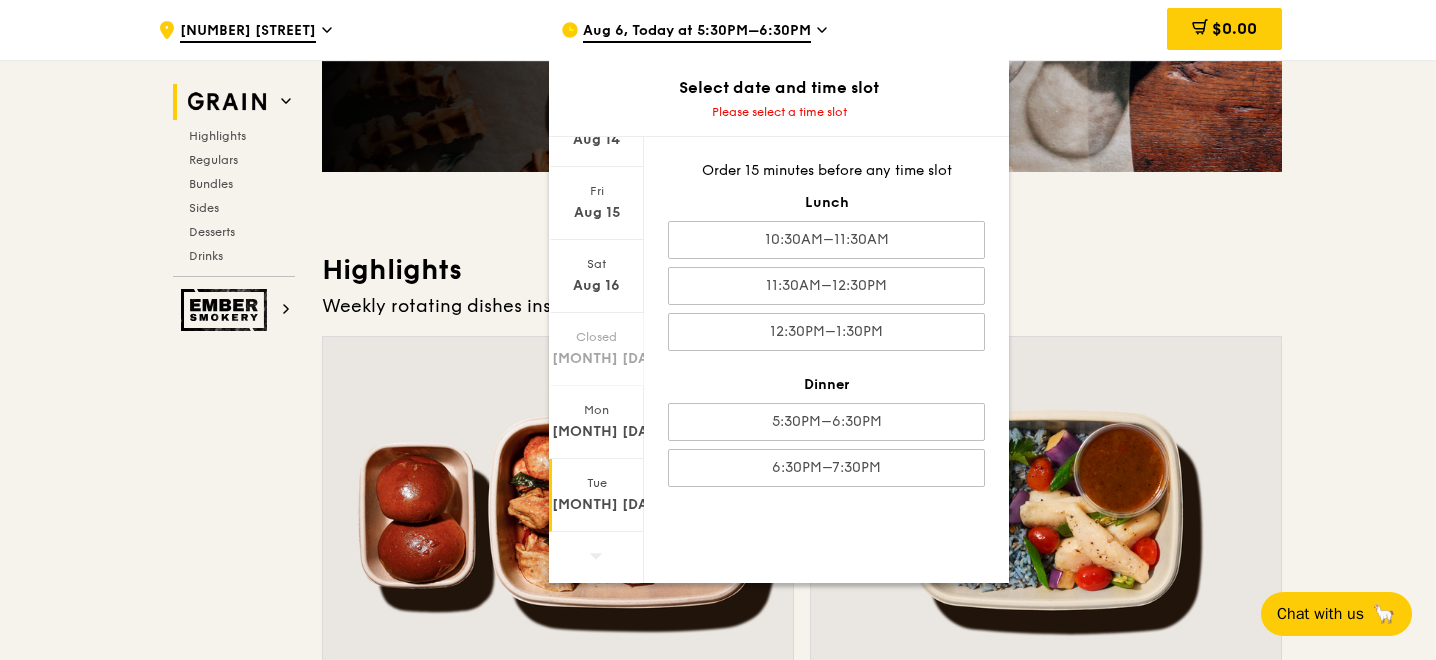 click on "Meet the new Grain The Grain that loves to play. With ingredients. Flavours. Food. The kitchen is our happy place, where we experiment and cook up wholesome dishes that surprise and delight. And at the end of every Grain meal comes: “What will we  eat next?”
Highlights
Weekly rotating dishes inspired by flavours from around the world.
Warm
Grain's Curry Chicken Stew (and buns)
nyonya curry paste, mini bread roll, roasted potato
spicy, contains allium, dairy, egg, soy, wheat
$15.
00
Add
Warm
Assam Spiced Fish Curry
assam spiced broth, baked white fish, butterfly blue pea rice
pescatarian, spicy, contains allium, egg, nuts, shellfish, soy, wheat
$14.
50
Sold out
Regulars
Meals you can enjoy day in day out.
Warm
Honey Duo Mustard Chicken
high protein, contains allium, soy, wheat
$15." at bounding box center (802, 3920) 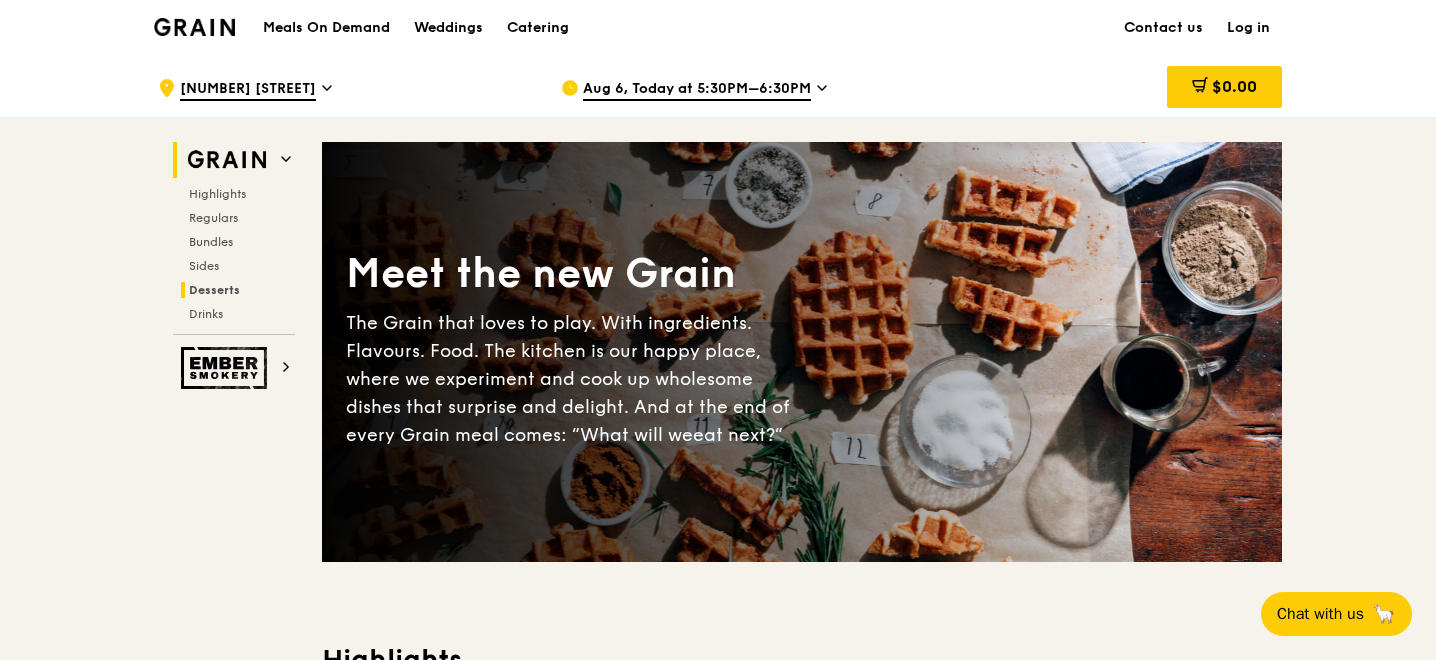 scroll, scrollTop: 0, scrollLeft: 0, axis: both 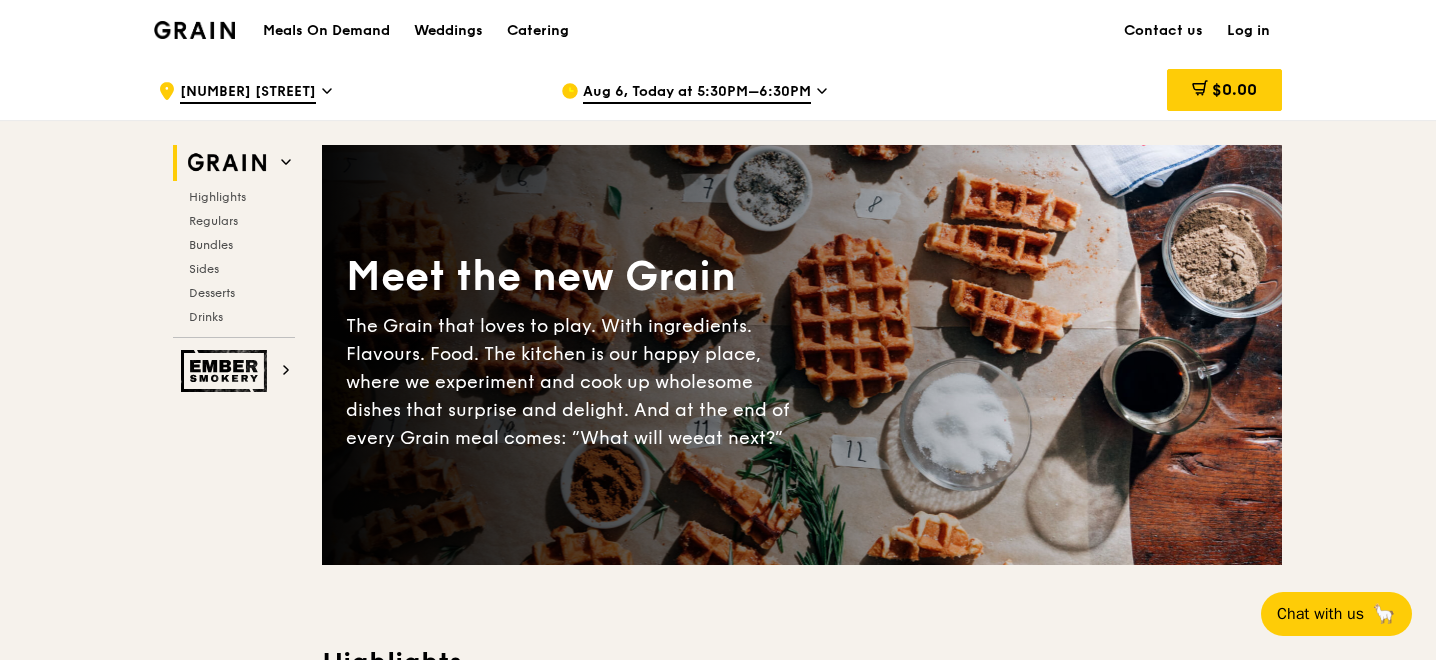 click on "Aug 6, Today at 5:30PM–6:30PM" at bounding box center [697, 93] 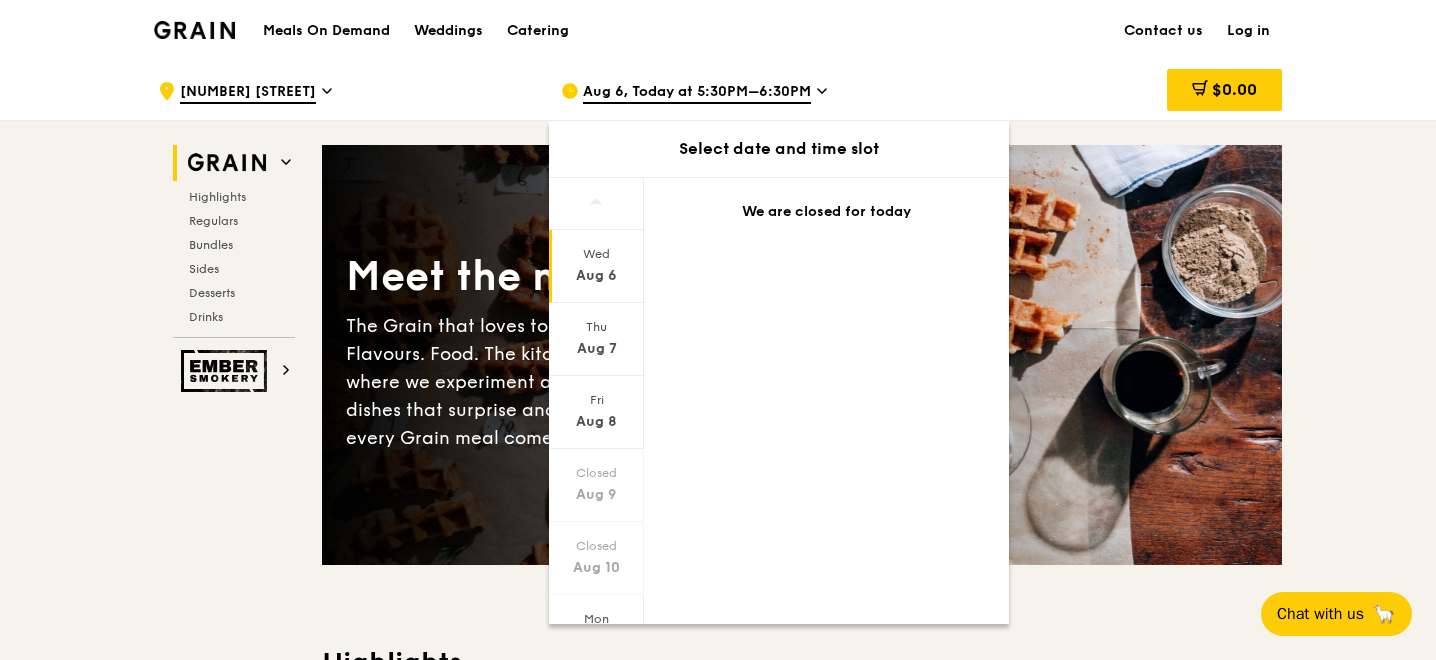 click at bounding box center (194, 30) 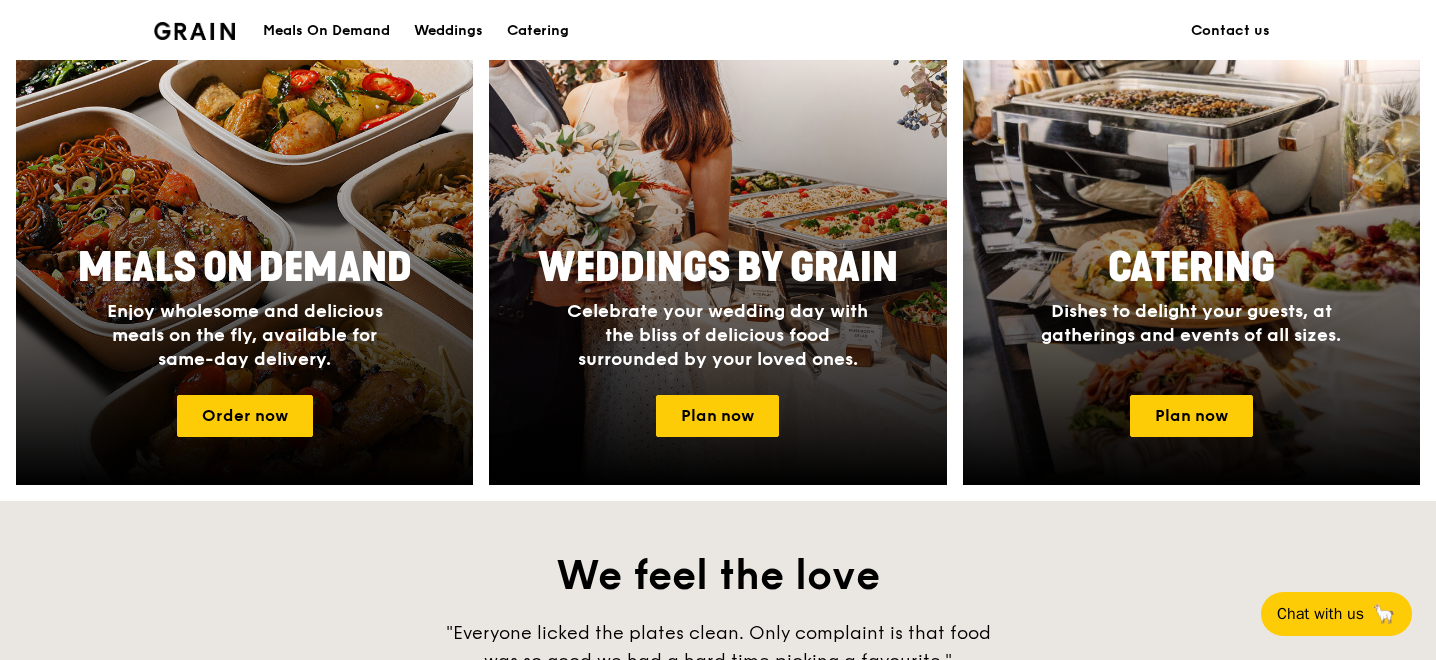 scroll, scrollTop: 913, scrollLeft: 0, axis: vertical 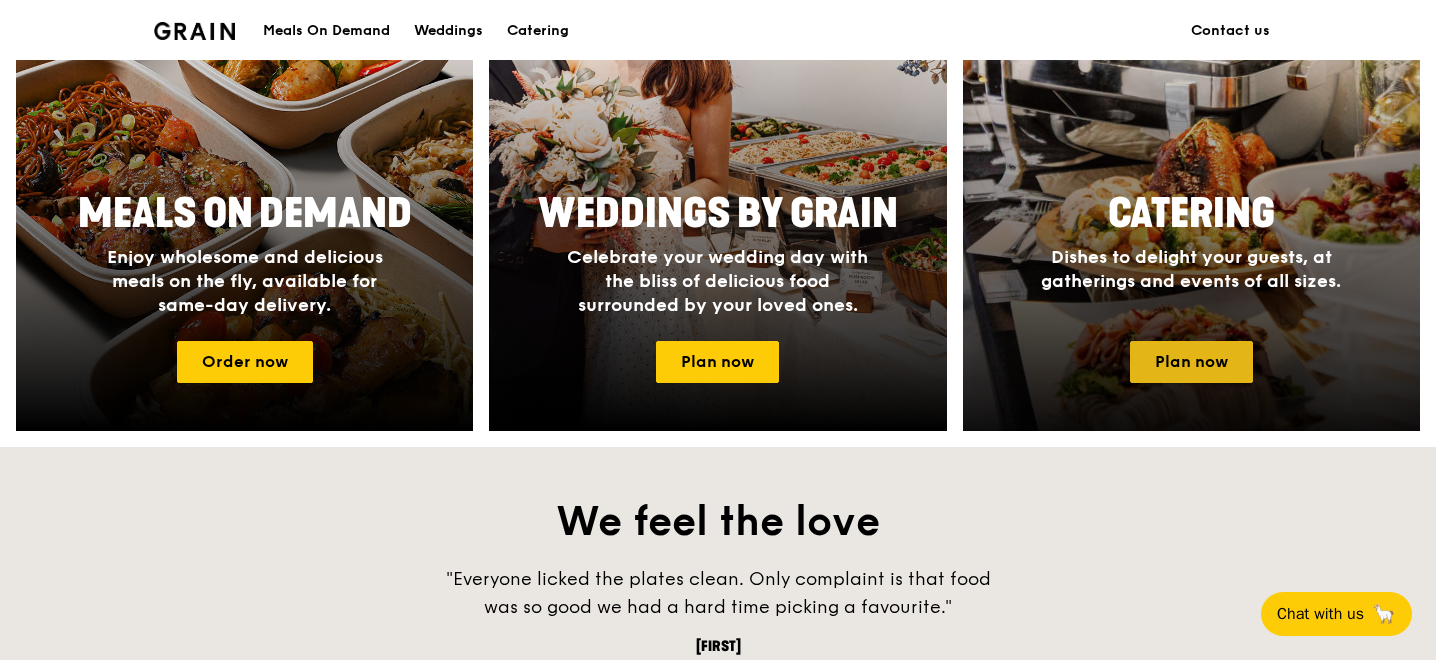 click on "Plan now" at bounding box center [1191, 362] 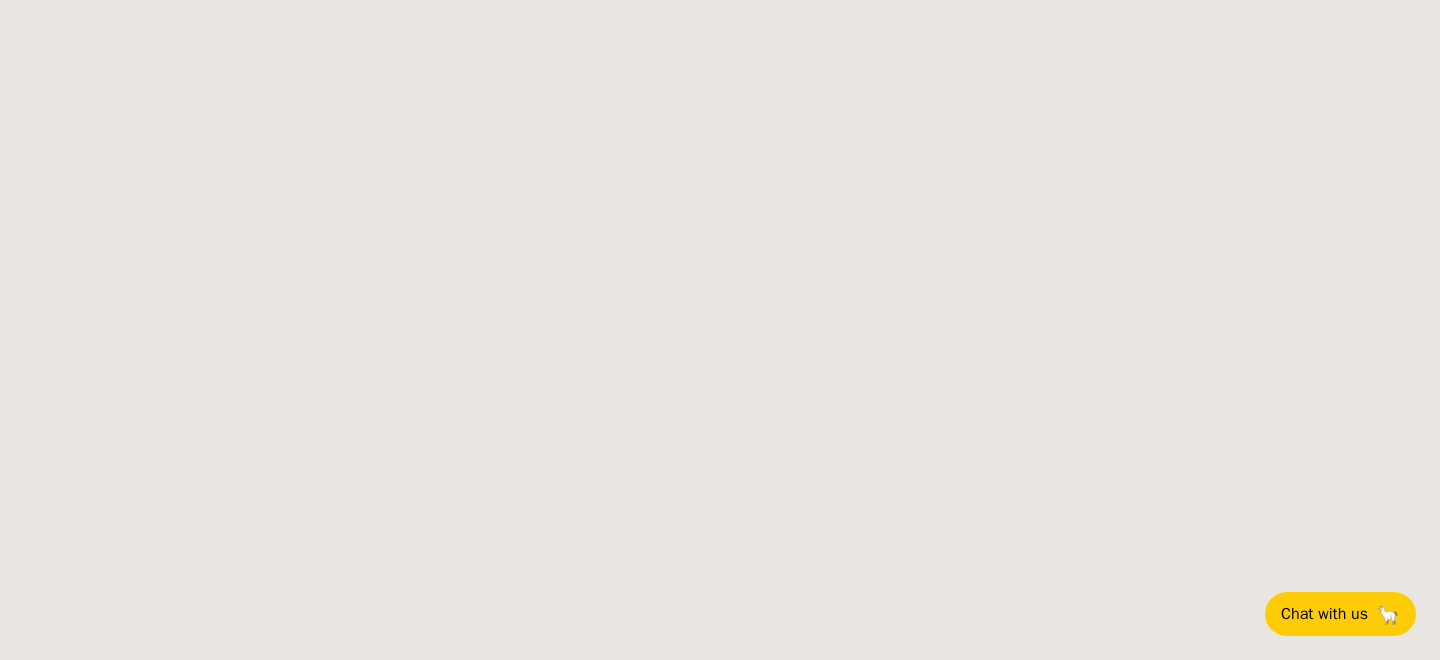scroll, scrollTop: 0, scrollLeft: 0, axis: both 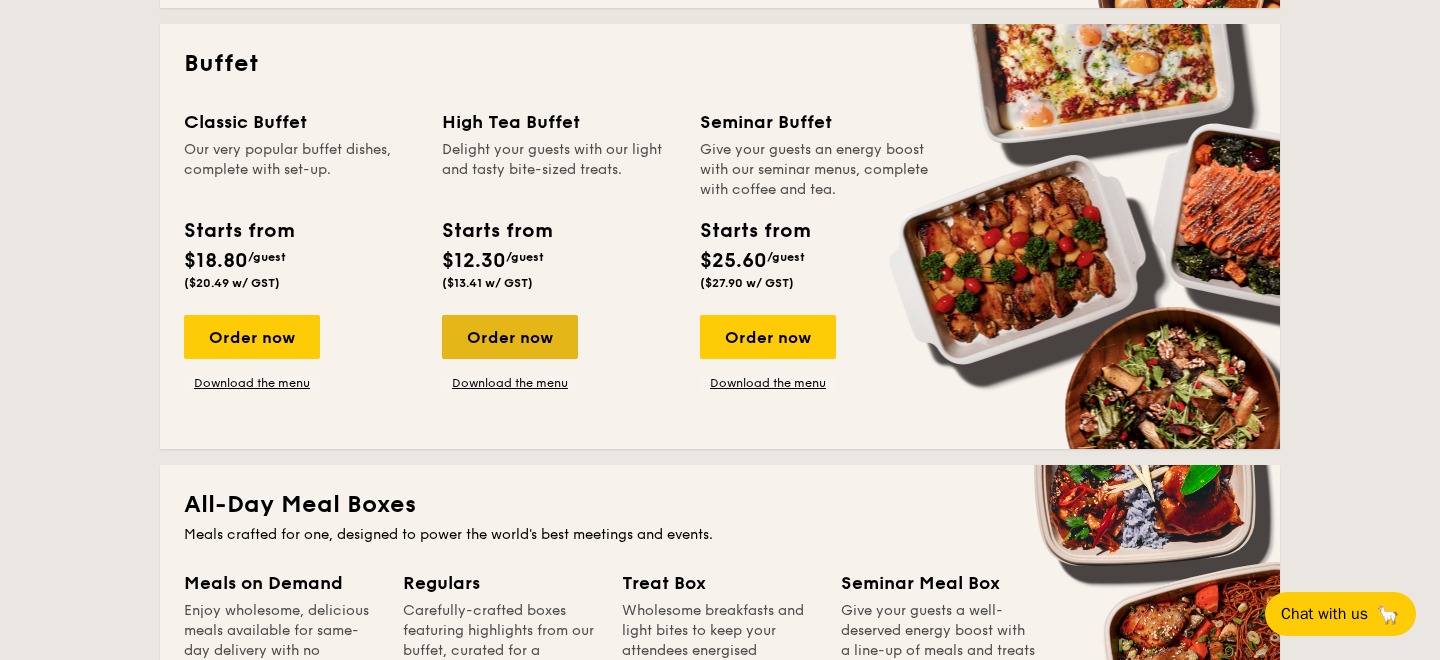 click on "Order now" at bounding box center (510, 337) 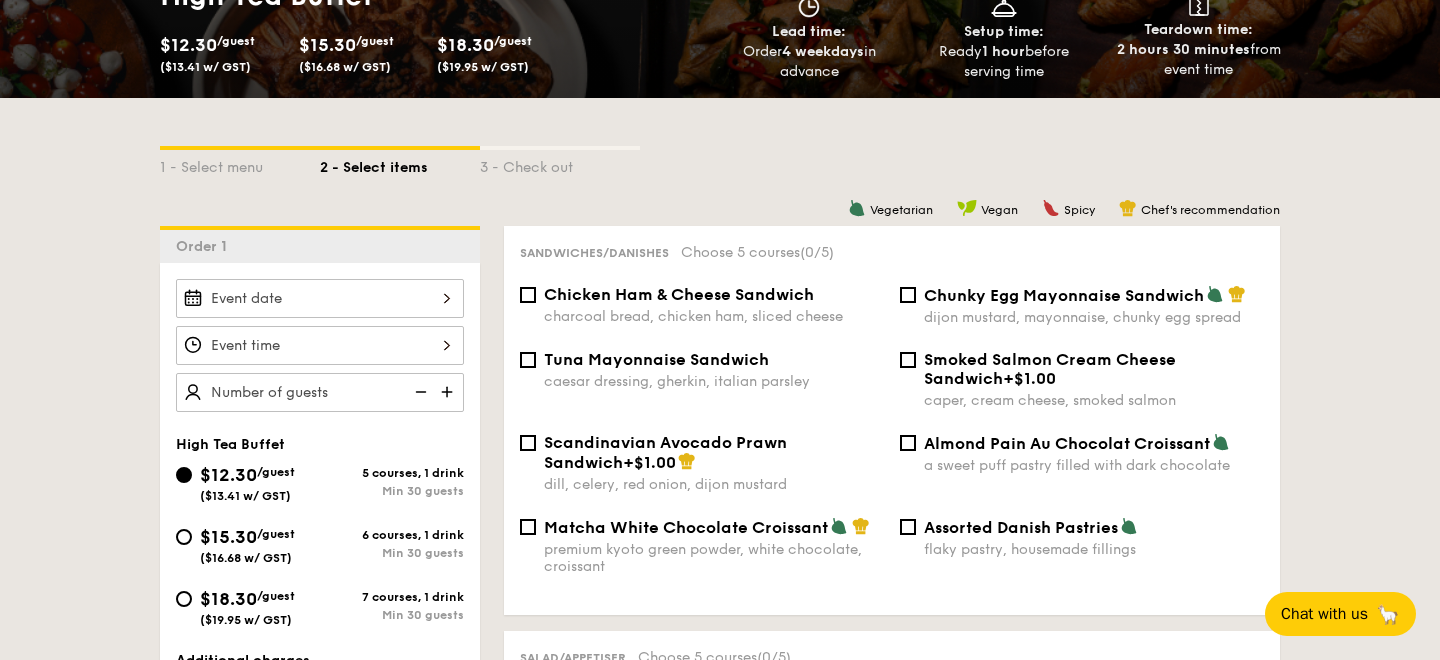 scroll, scrollTop: 406, scrollLeft: 0, axis: vertical 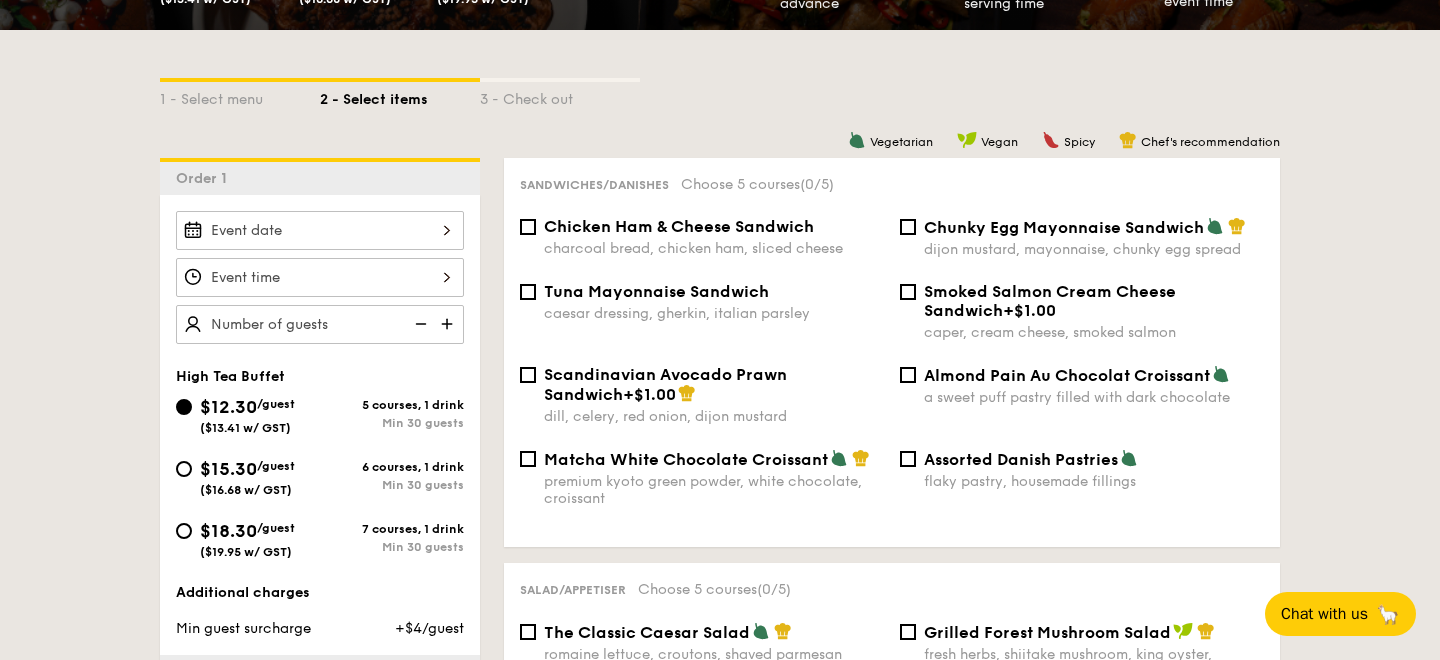 click at bounding box center (320, 230) 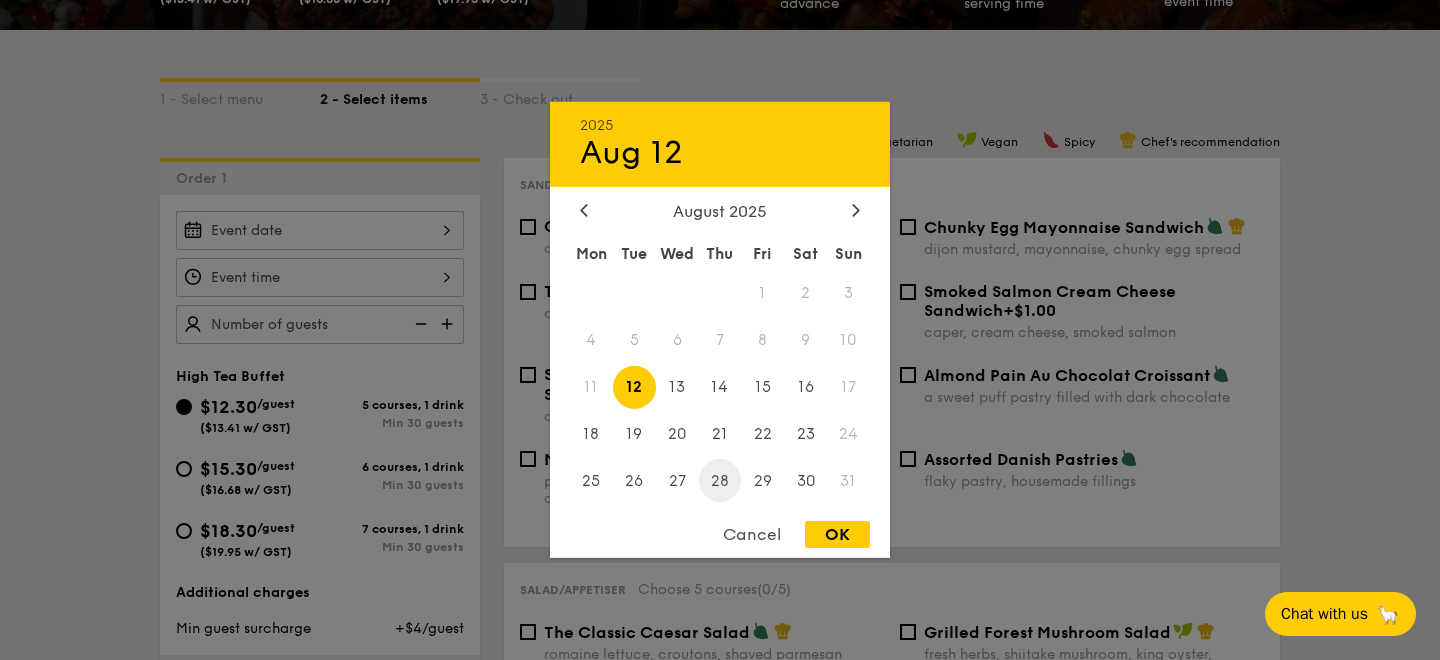 click on "28" at bounding box center [720, 480] 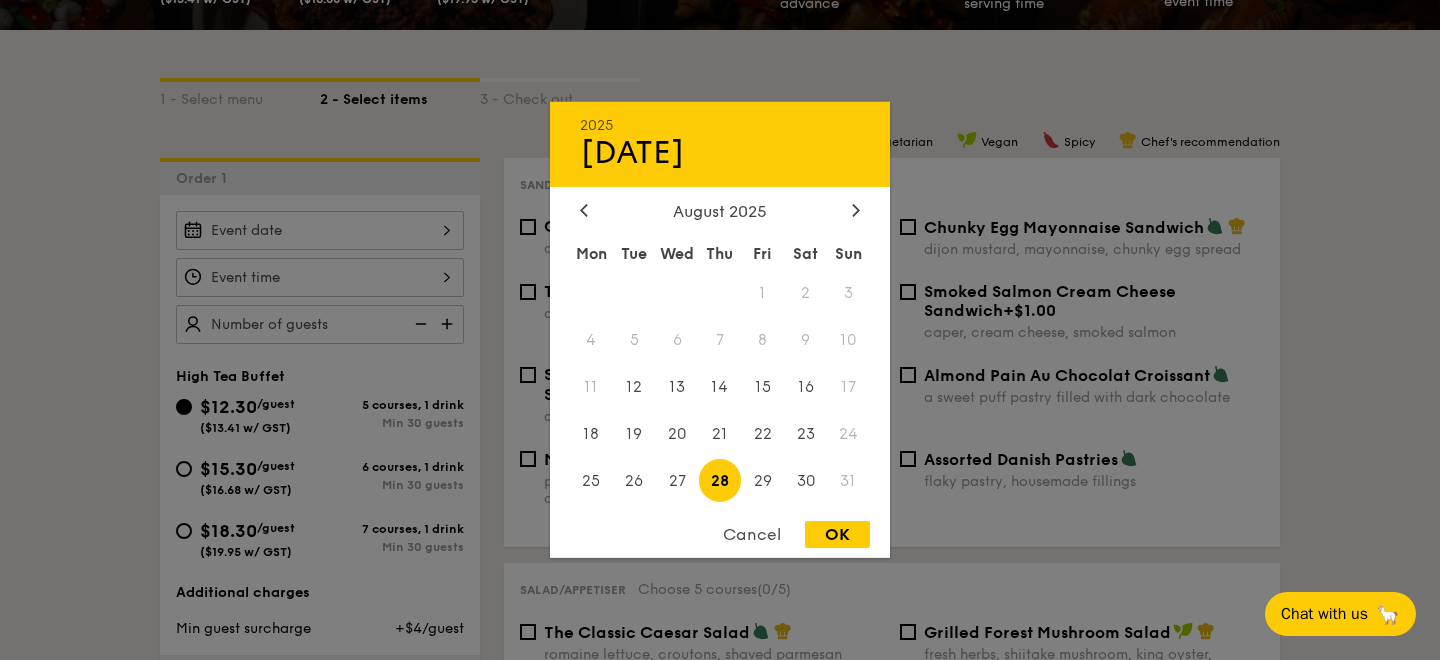 click on "OK" at bounding box center [837, 534] 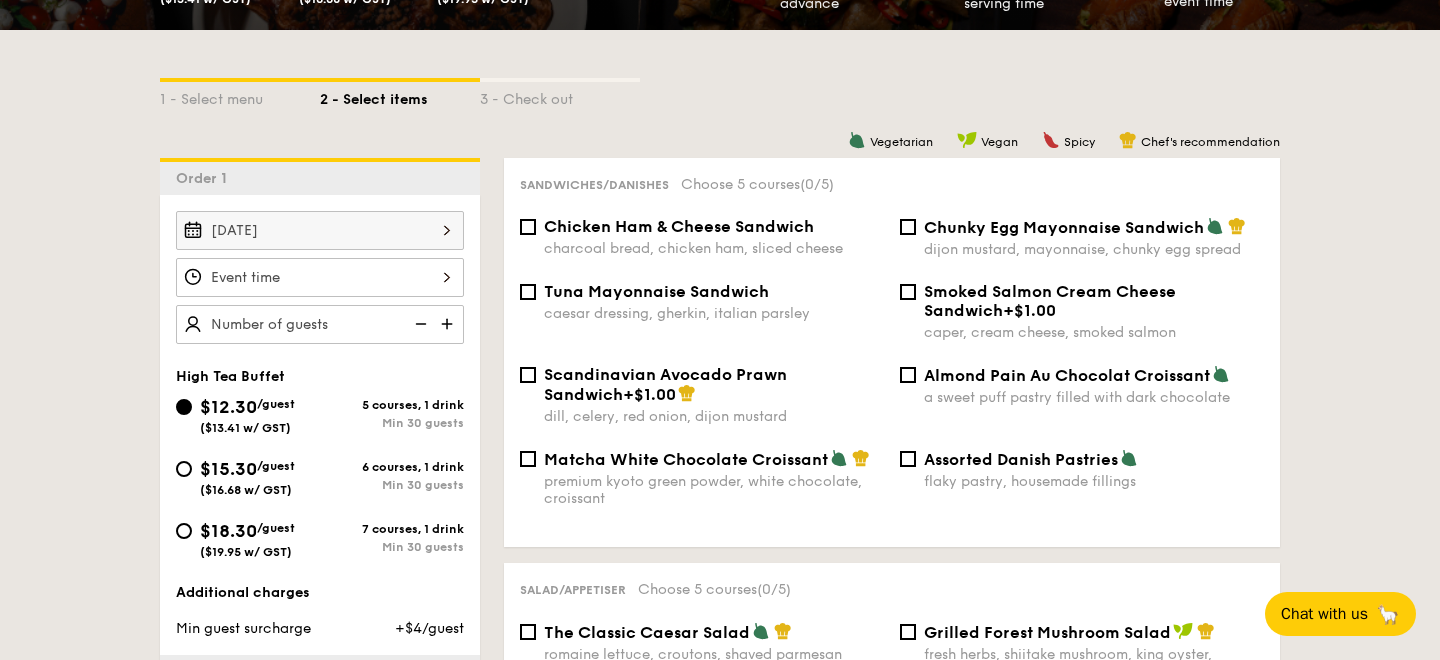 click at bounding box center [320, 277] 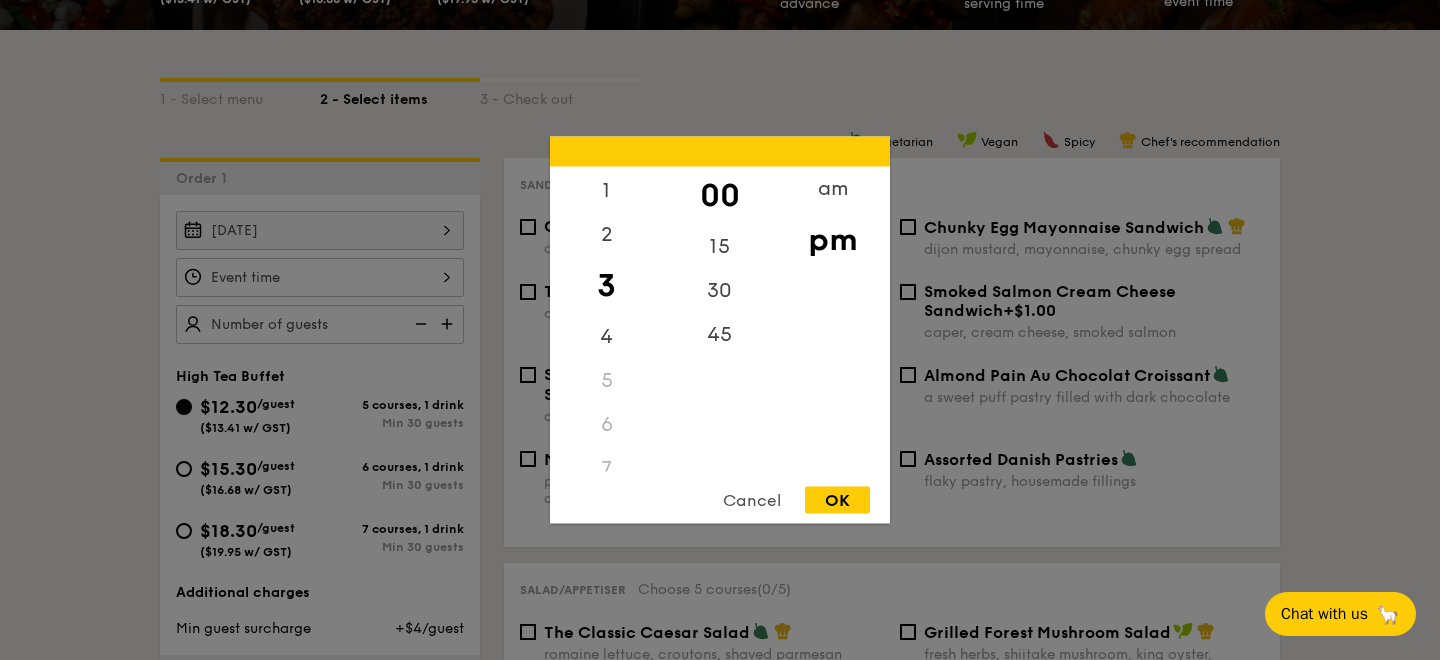 scroll, scrollTop: 48, scrollLeft: 0, axis: vertical 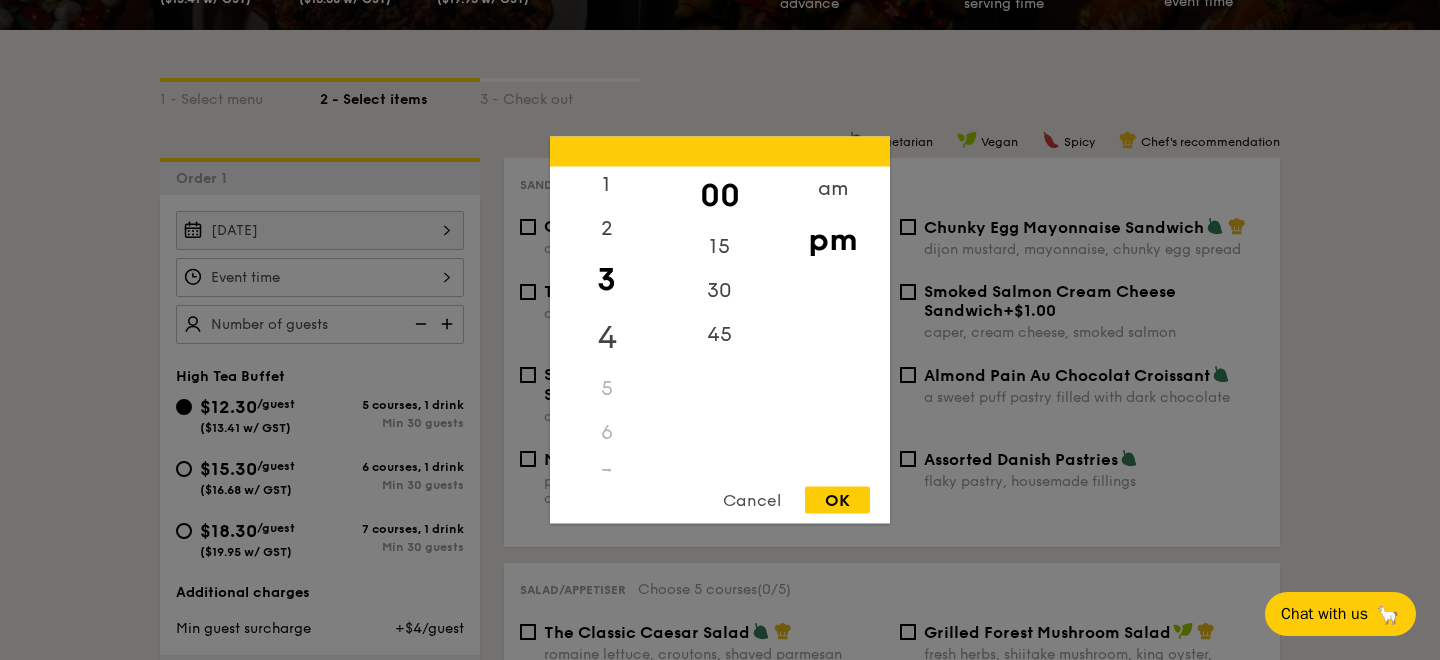 click on "4" at bounding box center [606, 338] 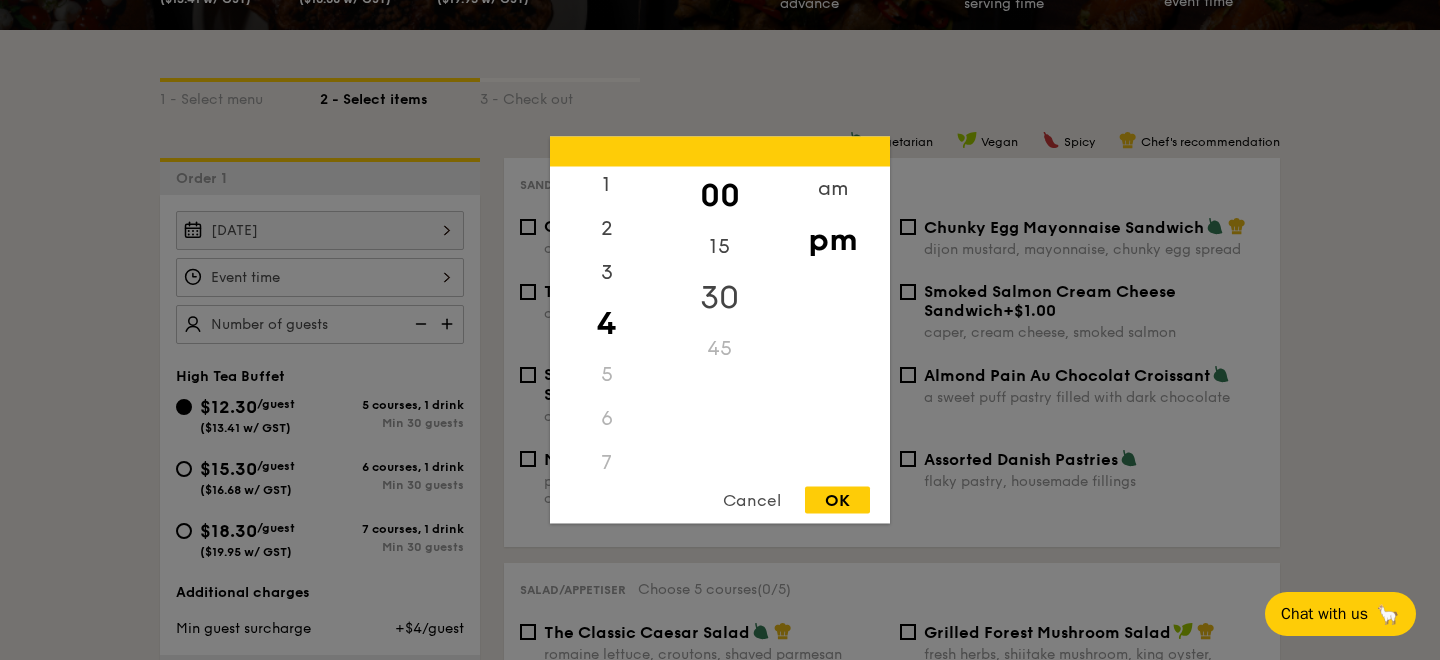 click on "30" at bounding box center (719, 298) 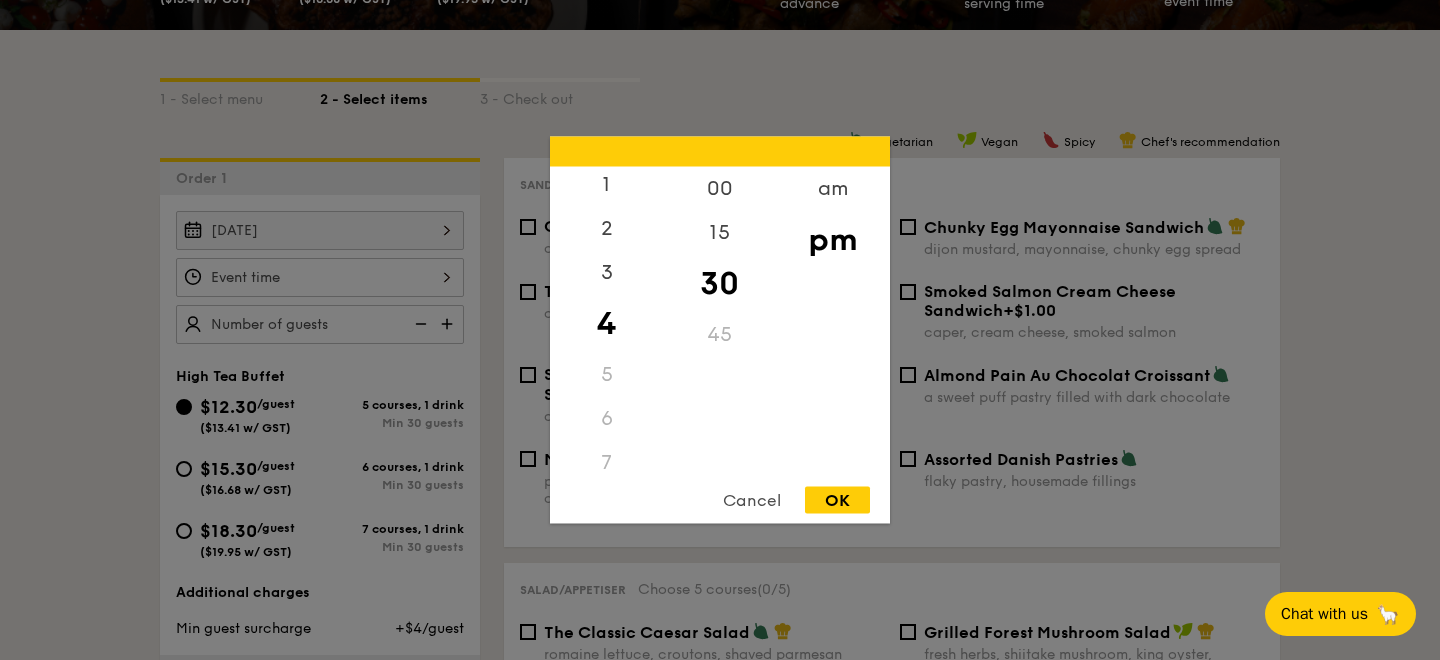 click on "OK" at bounding box center [837, 500] 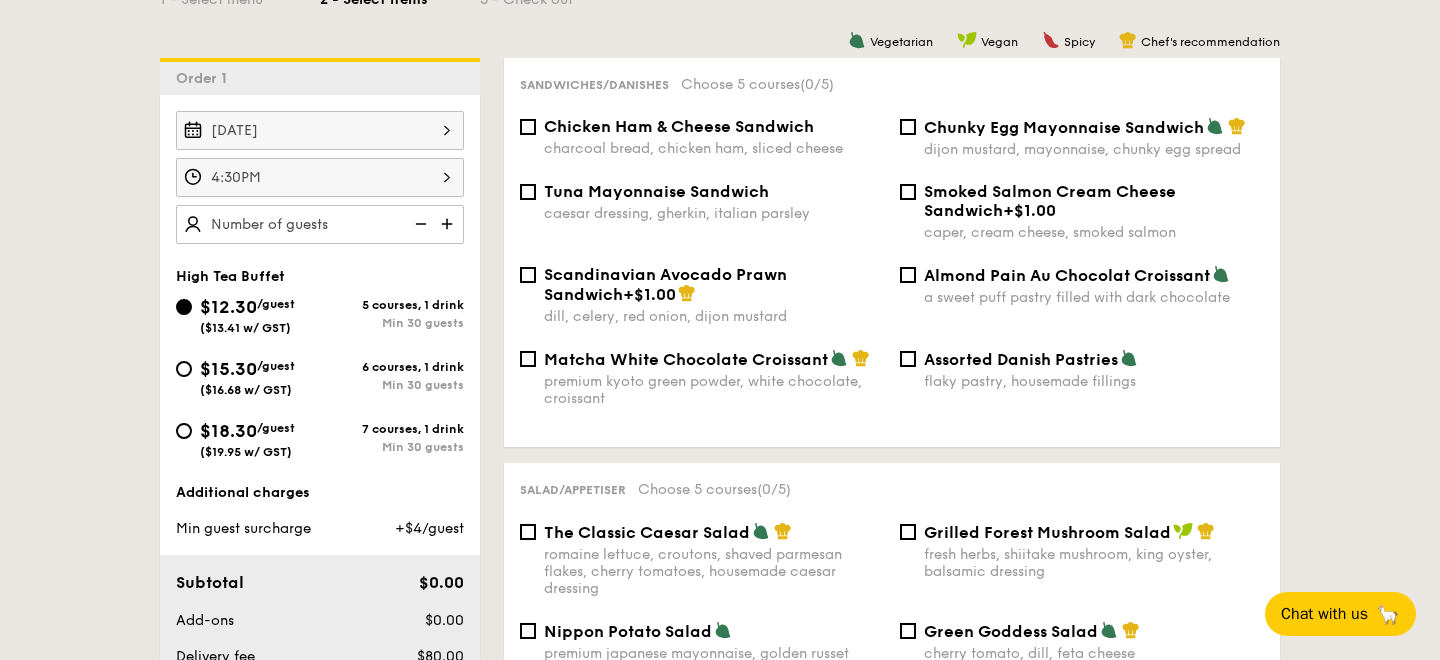 scroll, scrollTop: 514, scrollLeft: 0, axis: vertical 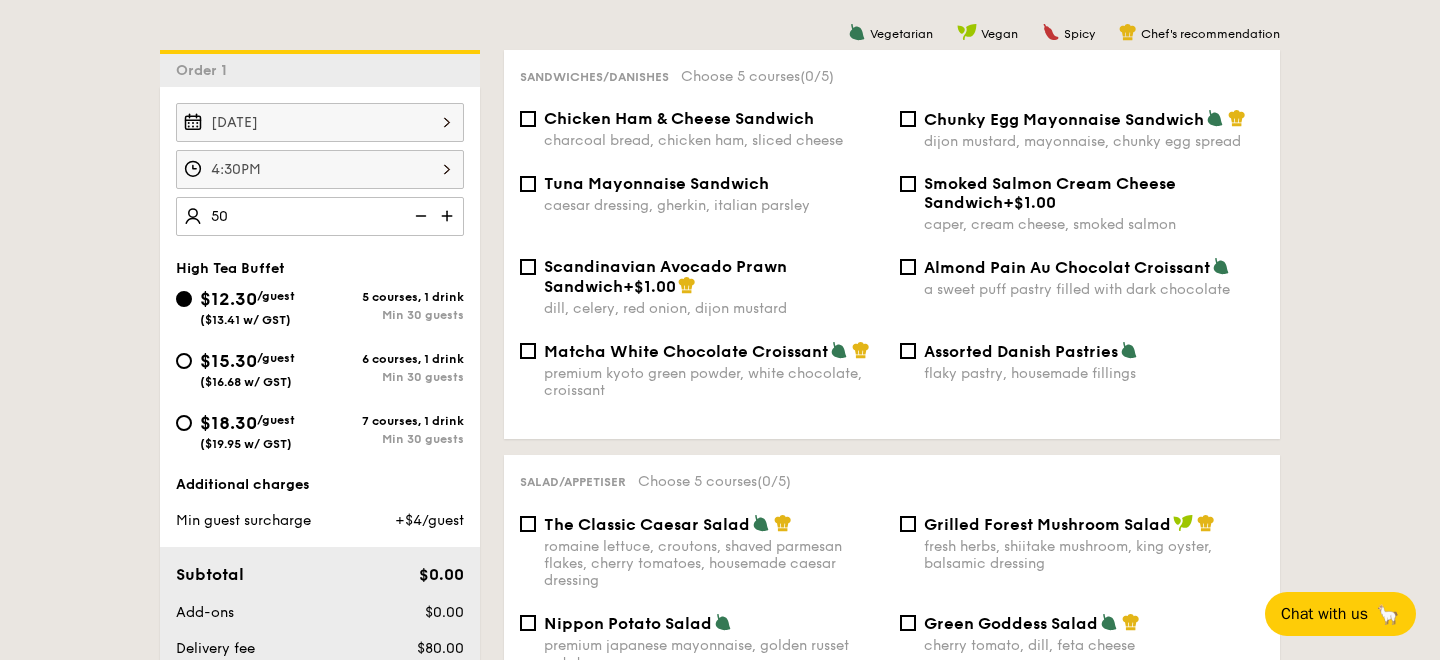 click on "1 - Select menu
2 - Select items
3 - Check out
Order 1
[DATE]        [TIME]      50
High Tea Buffet
$12.30
/guest
($13.41 w/ GST)
5 courses, 1 drink
Min 30 guests
$15.30
/guest
($16.68 w/ GST)
6 courses, 1 drink
Min 30 guests
$18.30
/guest
($19.95 w/ GST)
7 courses, 1 drink
Min 30 guests
Additional charges
Min guest surcharge
+$4/guest
Subtotal
$0.00
Add-ons
$0.00
Delivery fee
$80.00
Total
$80.00
Total (w/ GST)
$87.20
+ Add another order
Go to checkout
+ Add another order
," at bounding box center [720, 1557] 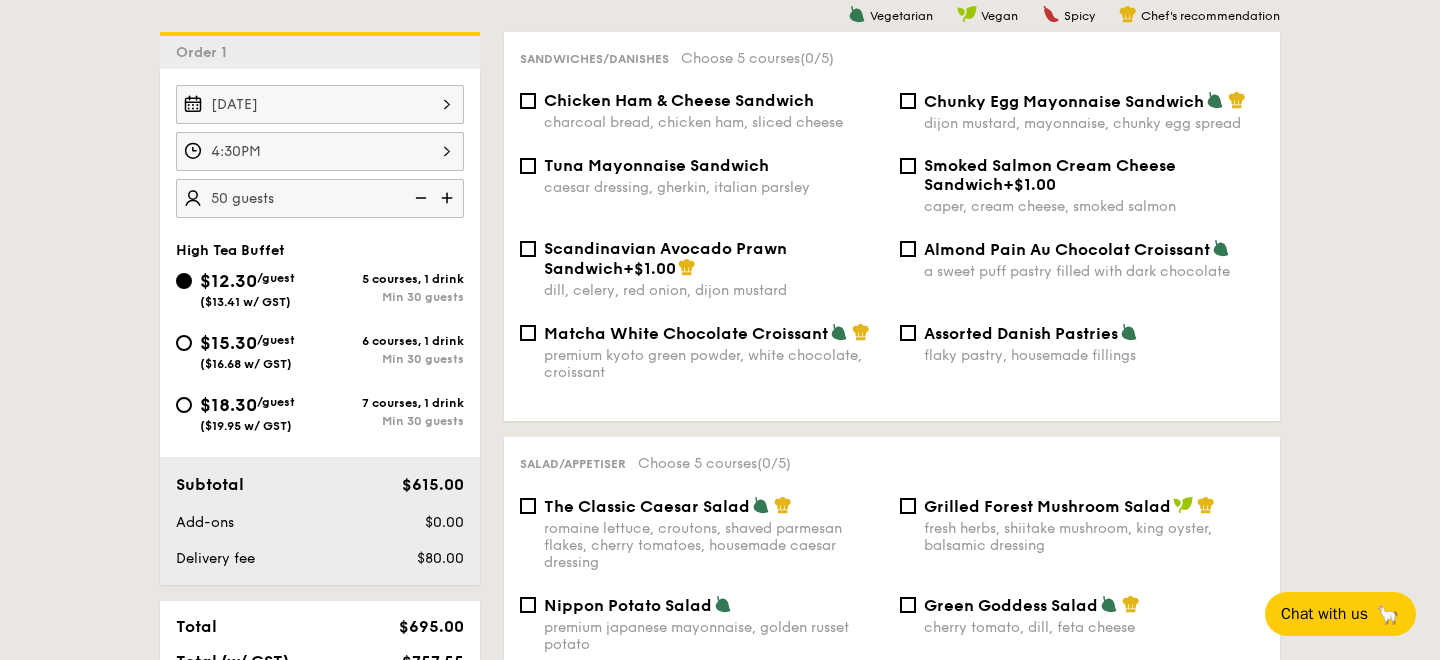 scroll, scrollTop: 501, scrollLeft: 0, axis: vertical 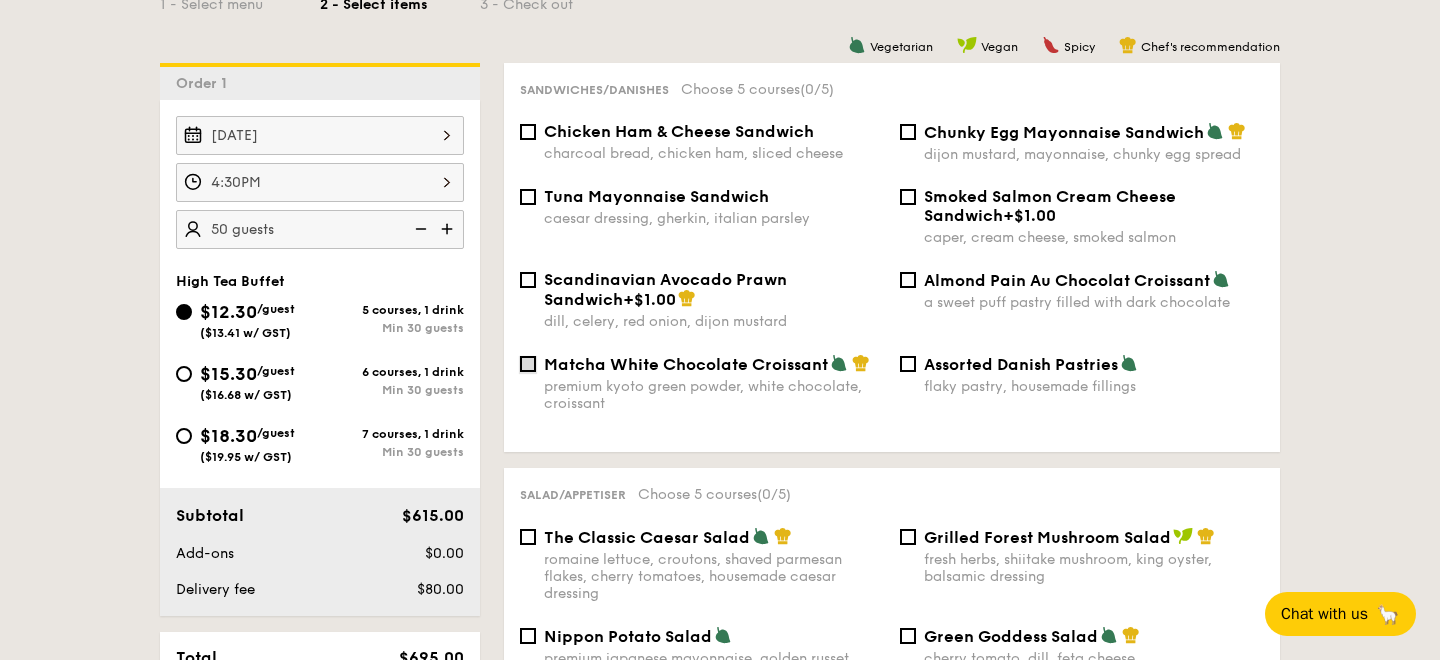 click on "Matcha White Chocolate Croissant premium kyoto green powder, white chocolate, croissant" at bounding box center [528, 364] 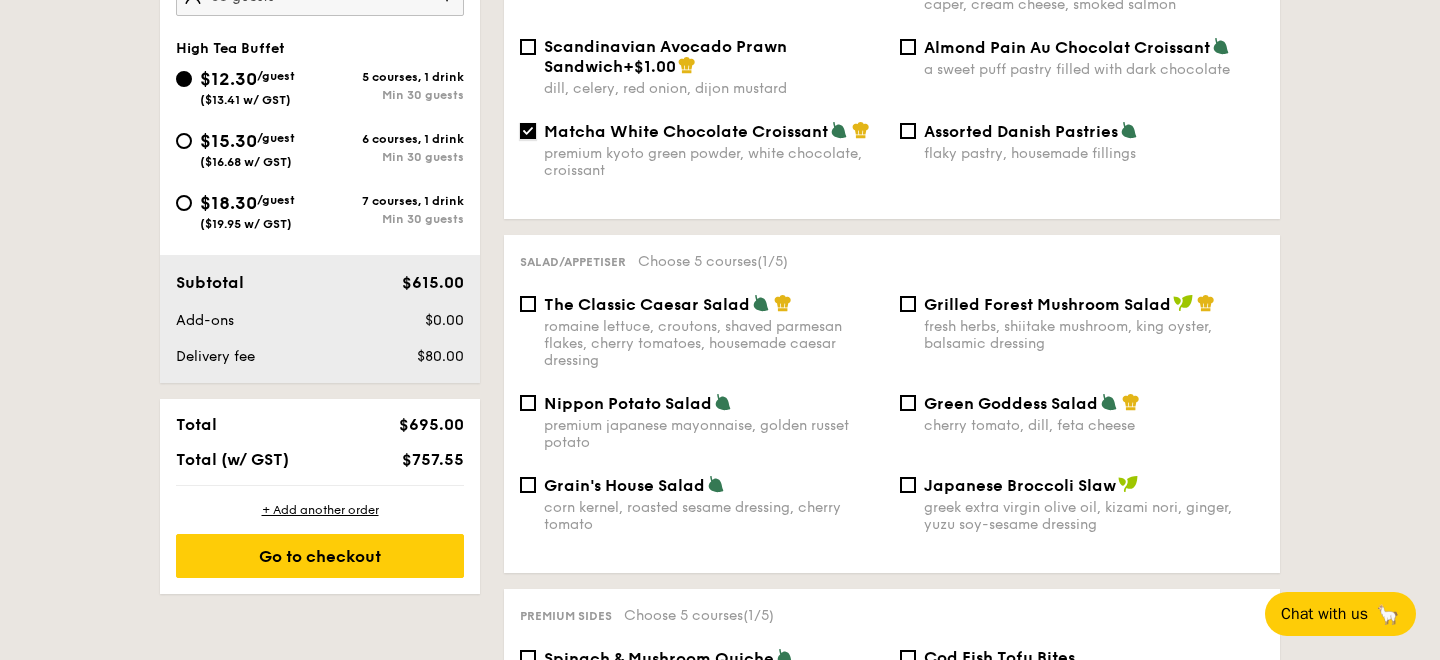 scroll, scrollTop: 737, scrollLeft: 0, axis: vertical 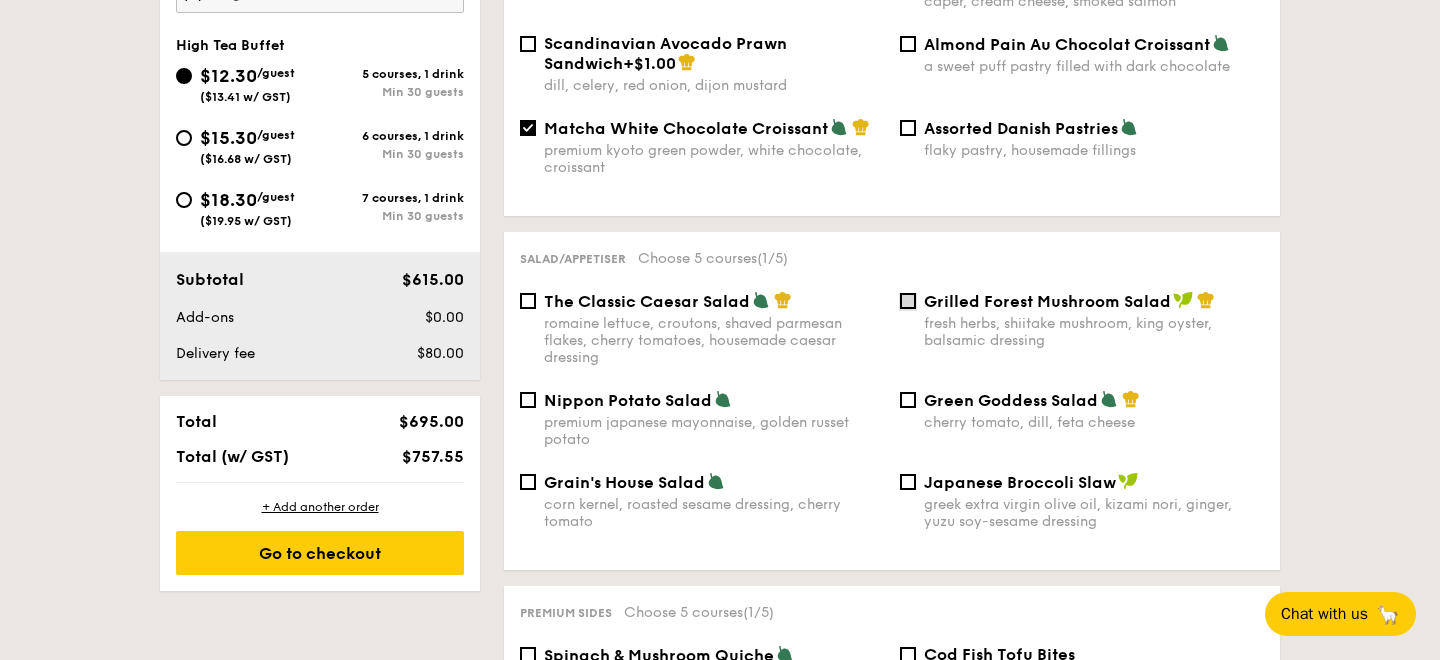 click on "Grilled Forest Mushroom Salad fresh herbs, shiitake mushroom, king oyster, balsamic dressing" at bounding box center (908, 301) 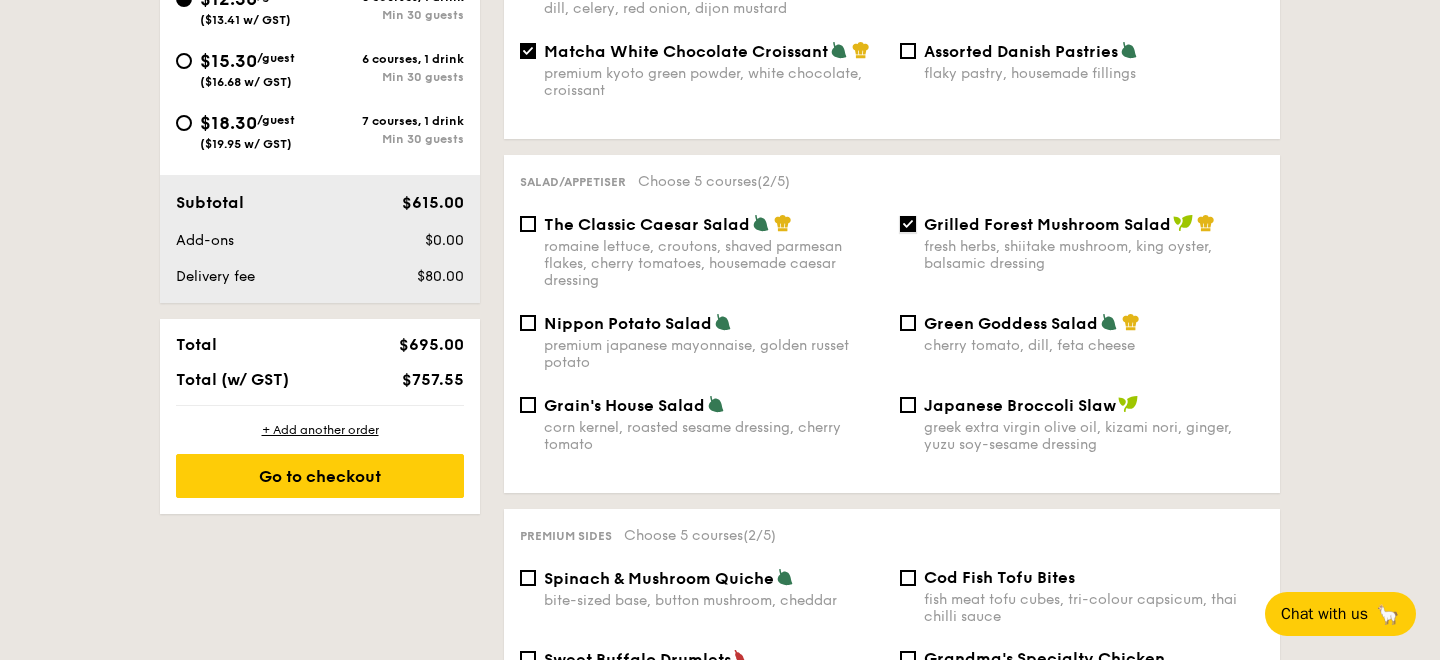 scroll, scrollTop: 819, scrollLeft: 0, axis: vertical 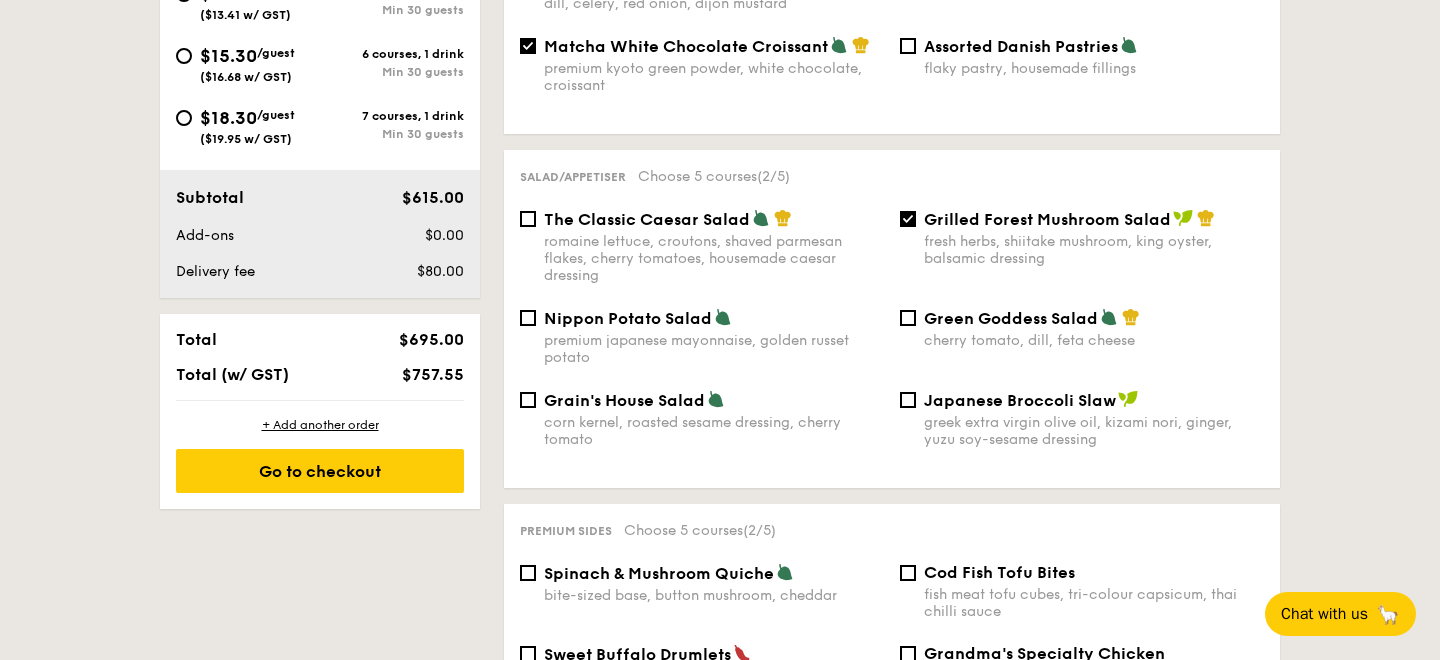 click on "premium japanese mayonnaise, golden russet potato" at bounding box center (714, 349) 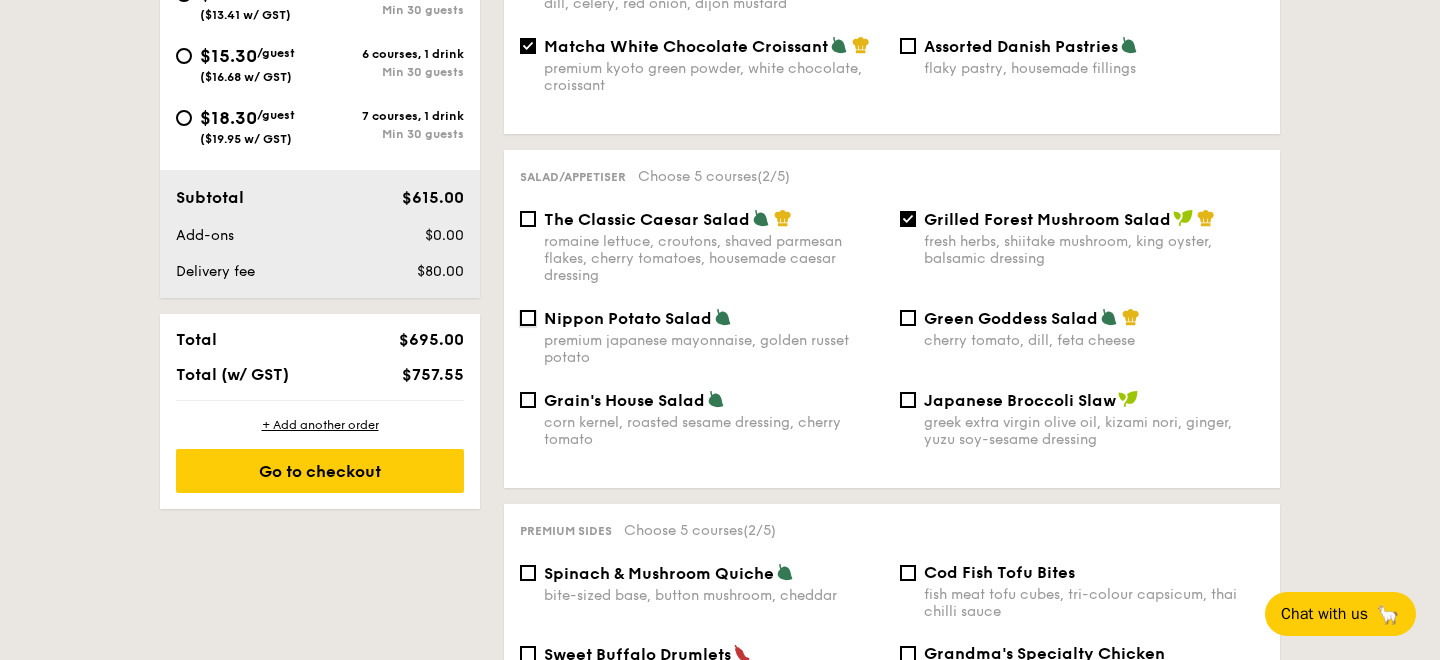 click on "Nippon Potato Salad premium japanese mayonnaise, golden russet potato" at bounding box center (528, 318) 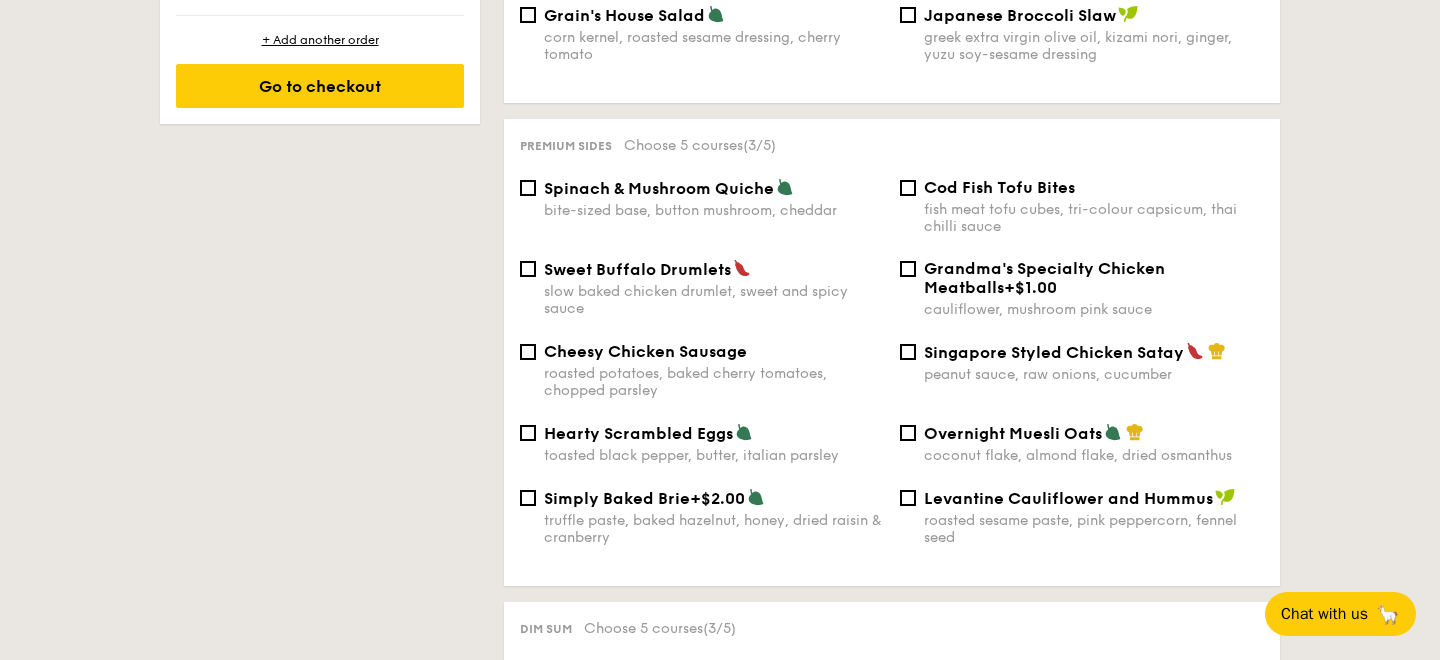 scroll, scrollTop: 1205, scrollLeft: 0, axis: vertical 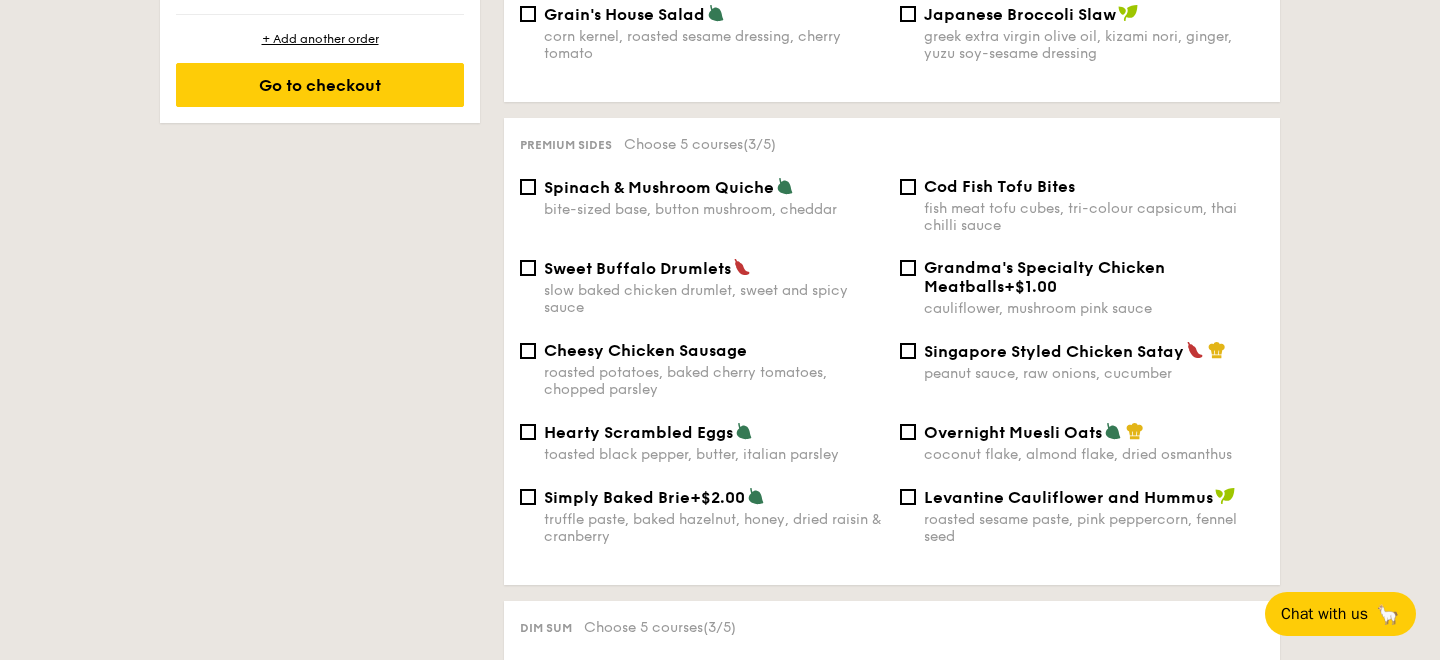 click on "fish meat tofu cubes, tri-colour capsicum, thai chilli sauce" at bounding box center [1094, 217] 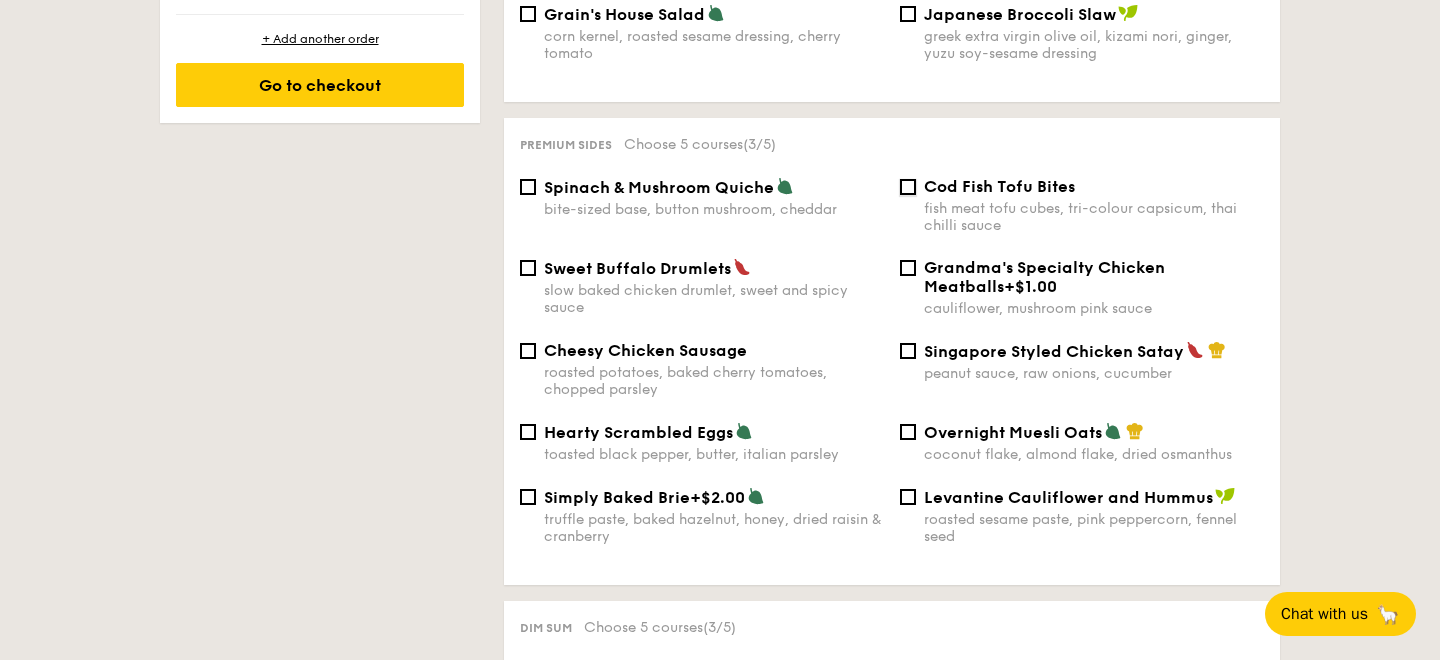 click on "Cod Fish Tofu Bites fish meat tofu cubes, tri-colour capsicum, thai chilli sauce" at bounding box center [908, 187] 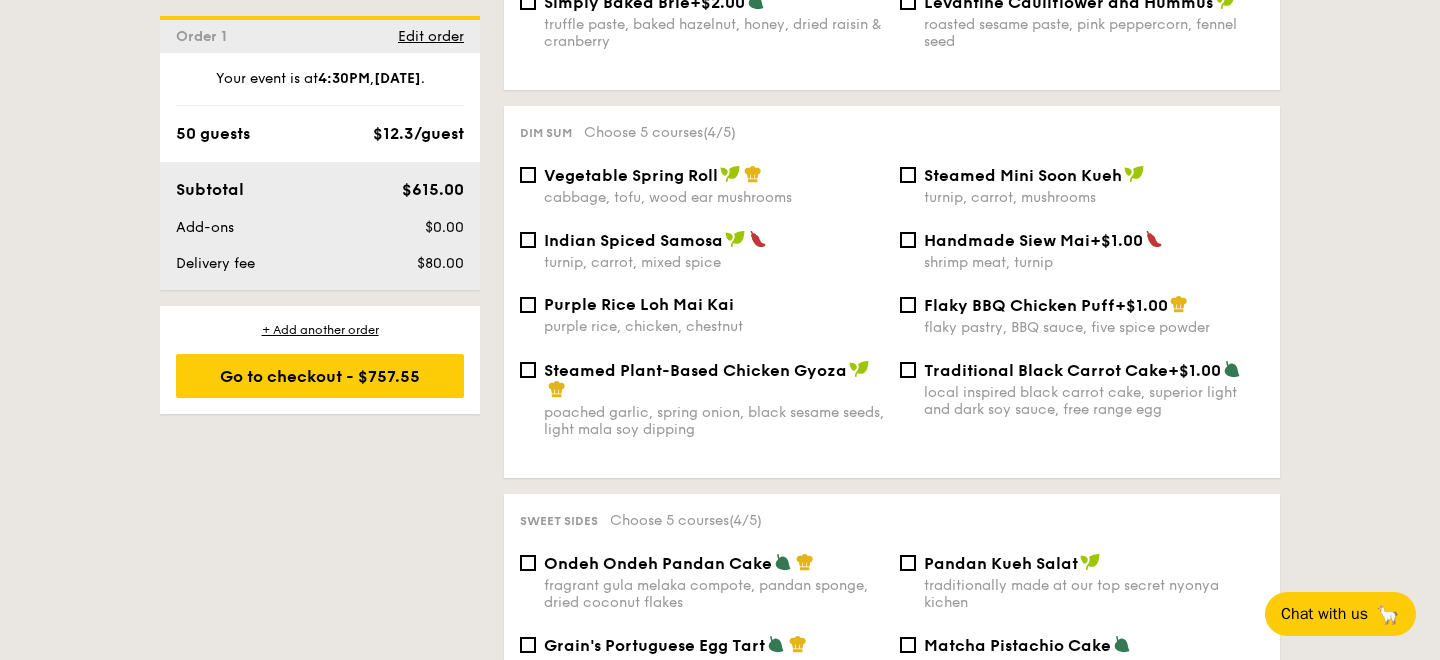scroll, scrollTop: 1705, scrollLeft: 0, axis: vertical 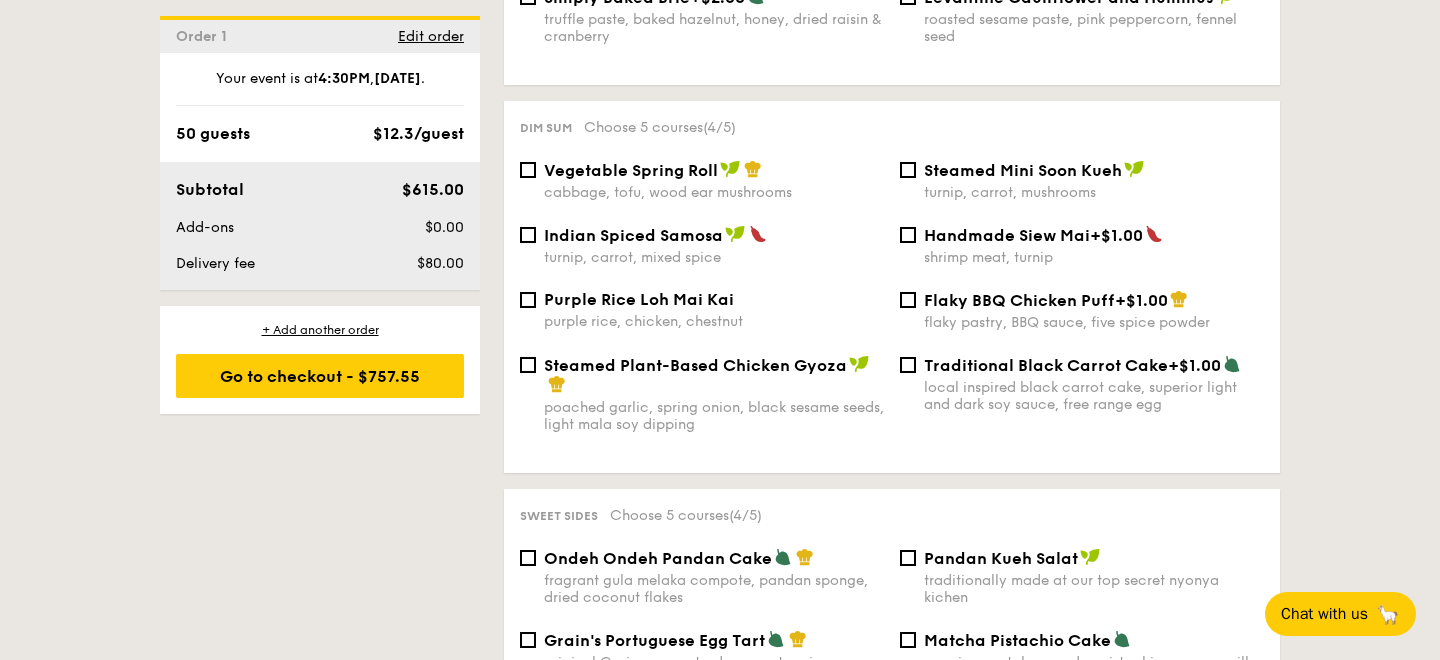 click on "Steamed Plant-Based Chicken Gyoza" at bounding box center [714, 375] 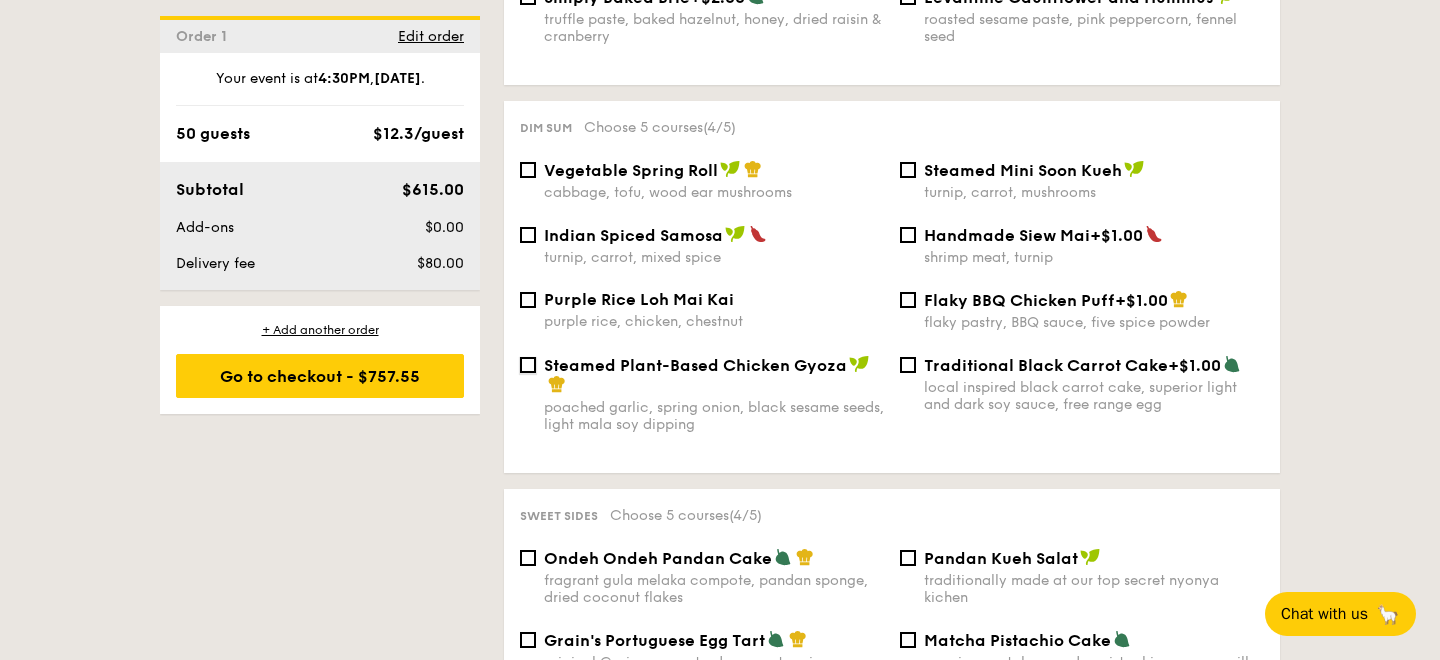 click on "Steamed Plant-Based Chicken Gyoza poached garlic, spring onion, black sesame seeds, light mala soy dipping" at bounding box center (528, 365) 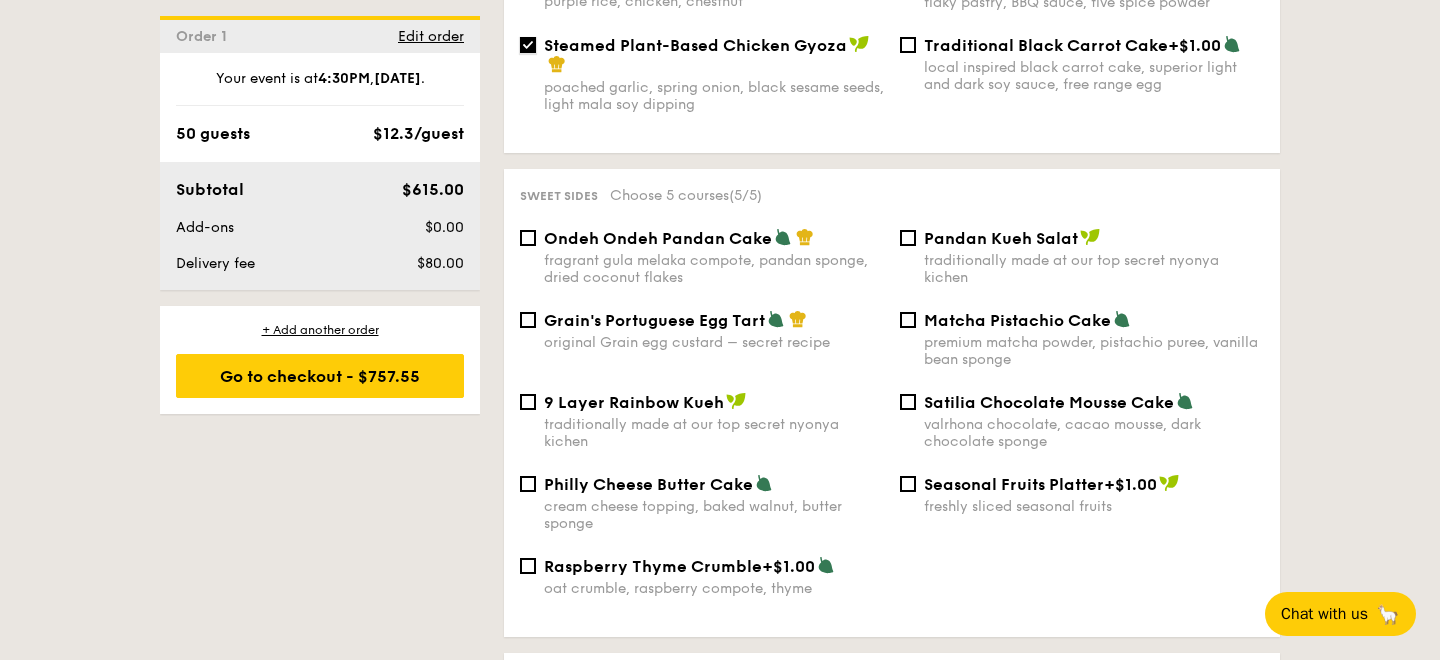 scroll, scrollTop: 2047, scrollLeft: 0, axis: vertical 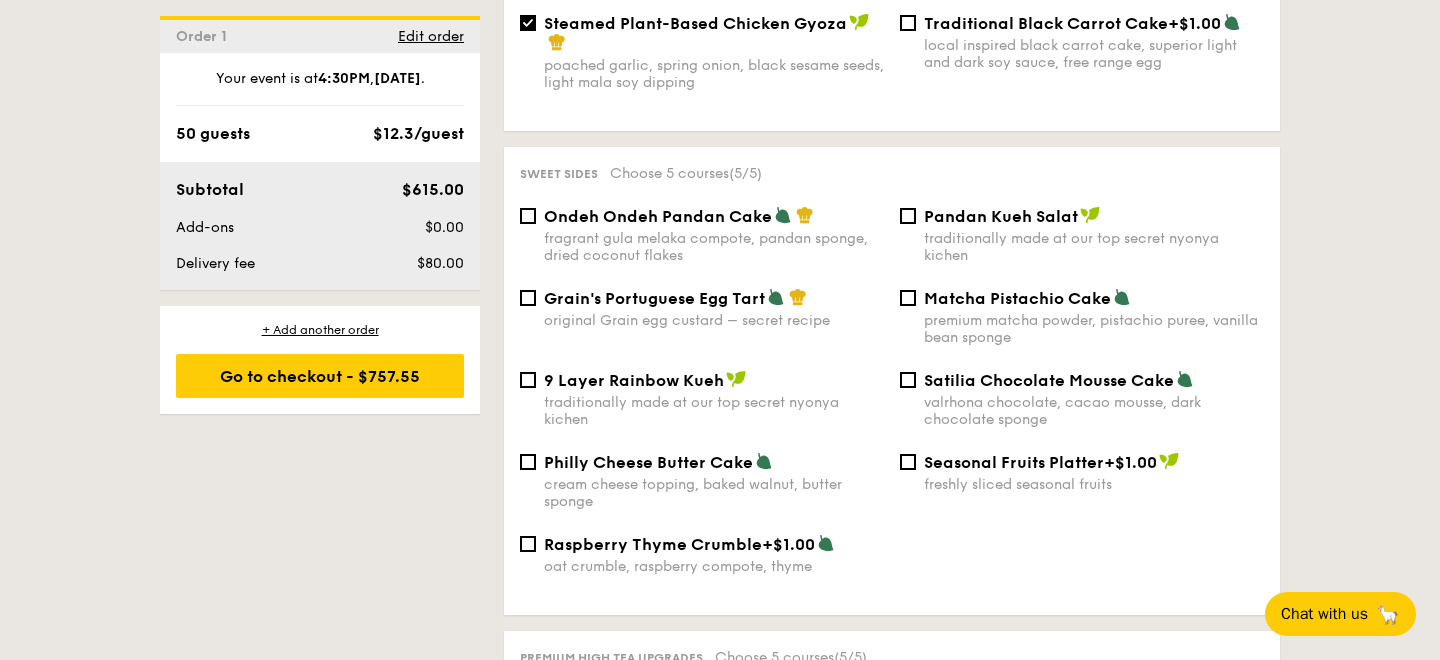 click on "Ondeh Ondeh Pandan Cake fragrant gula melaka compote, pandan sponge, dried coconut flakes Pandan Kueh Salat traditionally made at our [LOCATION] kitchen" at bounding box center (892, 247) 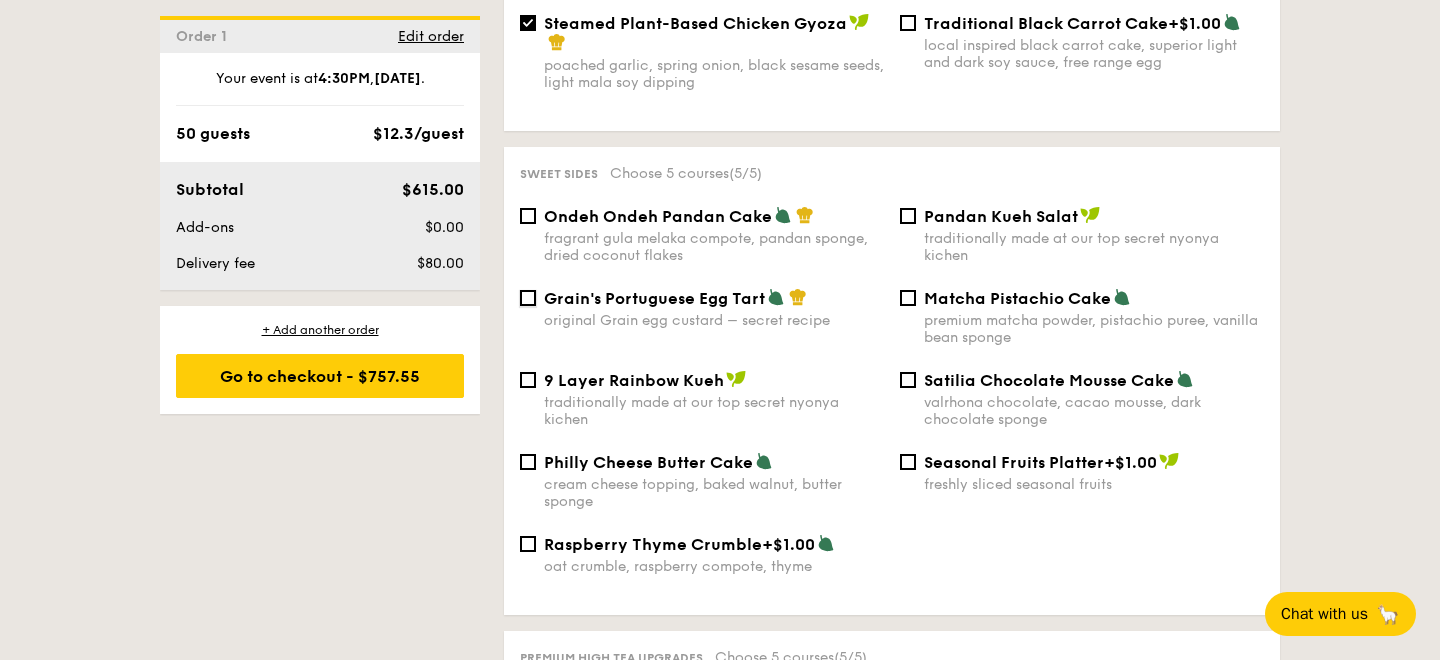 click on "Grain's Portuguese Egg Tart original Grain egg custard – secret recipe" at bounding box center (528, 298) 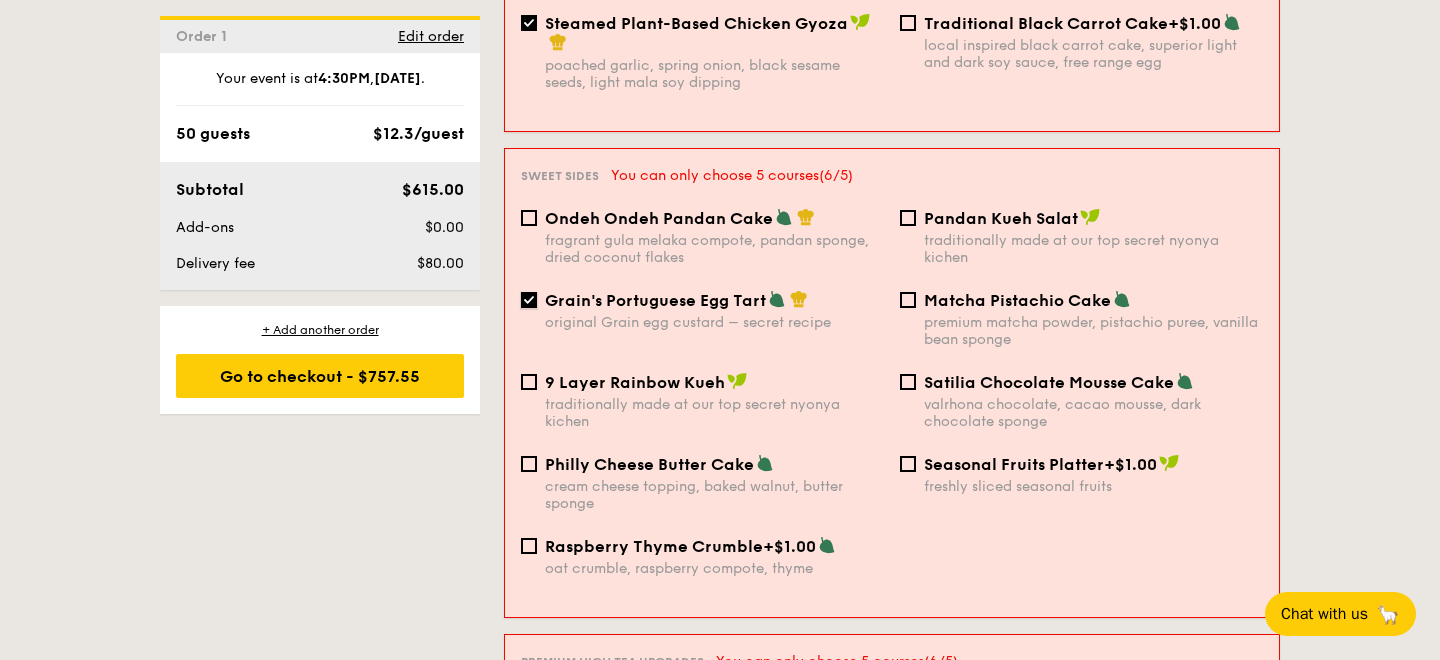 scroll, scrollTop: 2063, scrollLeft: 0, axis: vertical 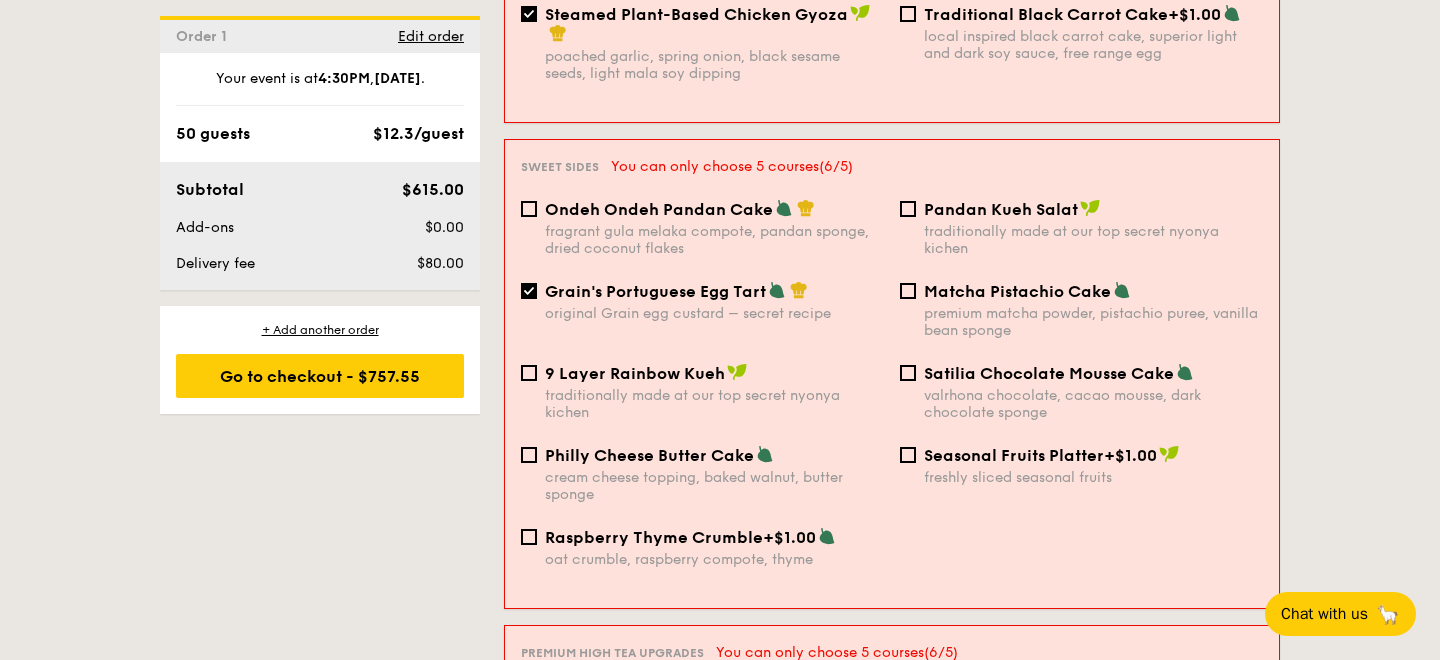 click on "1 - Select menu
2 - Select items
3 - Check out
Order 1
[DATE]        [TIME]      50 guests
High Tea Buffet
$12.30
/guest
($13.41 w/ GST)
5 courses, 1 drink
Min 30 guests
$15.30
/guest
($16.68 w/ GST)
6 courses, 1 drink
Min 30 guests
$18.30
/guest
($19.95 w/ GST)
7 courses, 1 drink
Min 30 guests
Subtotal
$615.00
Add-ons
$0.00
Delivery fee
$80.00
Total
$695.00
Total (w/ GST)
$757.55
+ Add another order
Go to checkout
+ Add another order
Go to checkout
- $757.55
Order 1
," at bounding box center [720, 14] 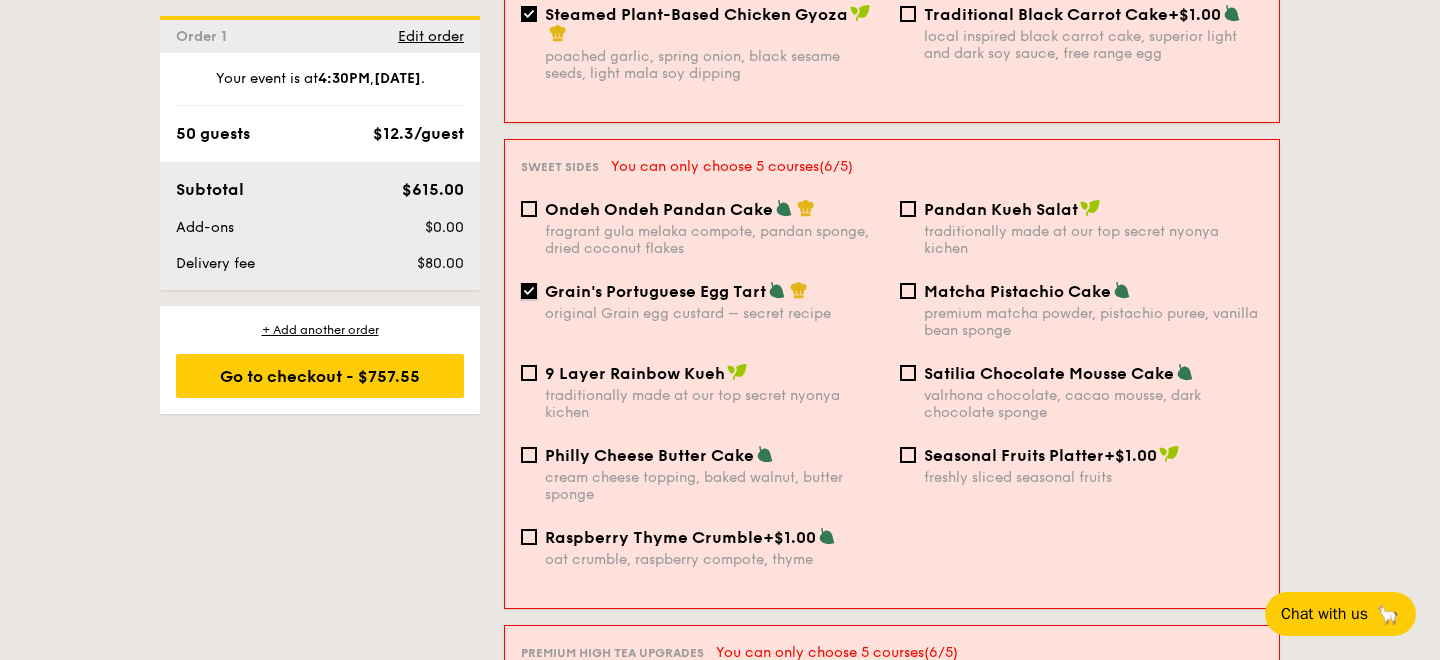 click on "Grain's Portuguese Egg Tart original Grain egg custard – secret recipe" at bounding box center [529, 291] 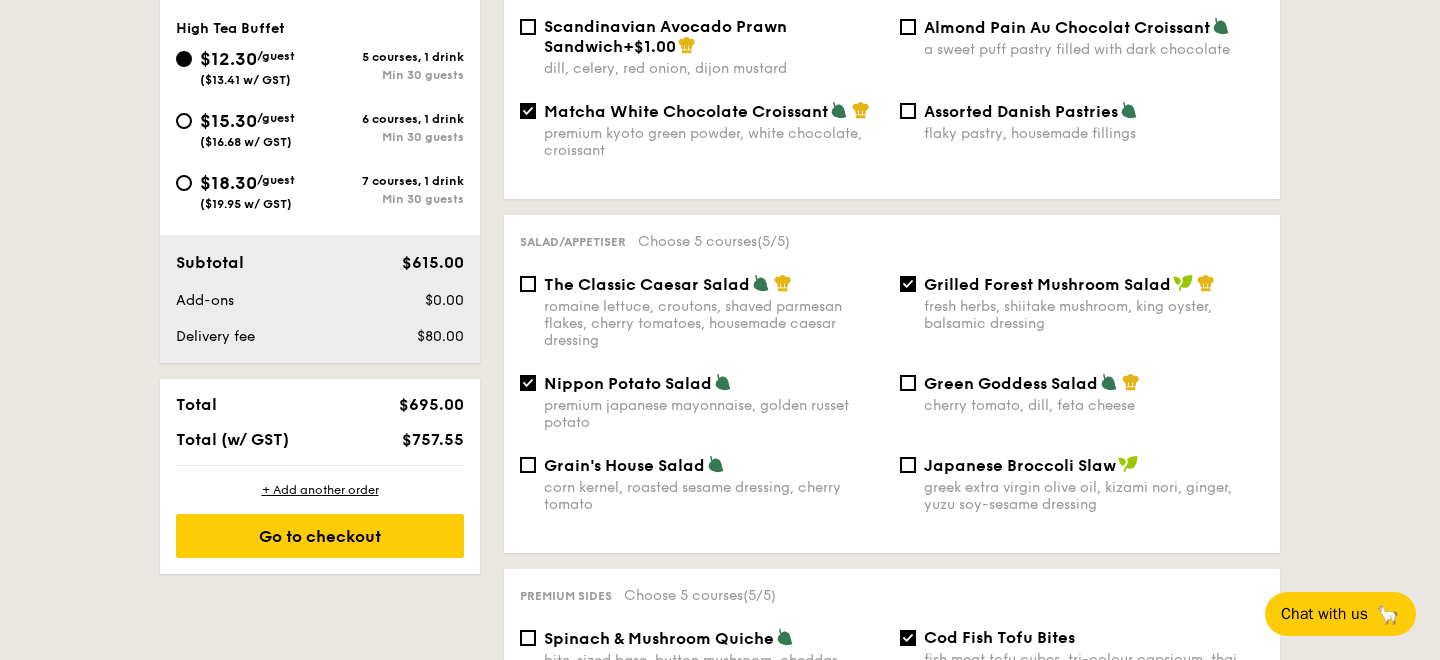 scroll, scrollTop: 748, scrollLeft: 0, axis: vertical 